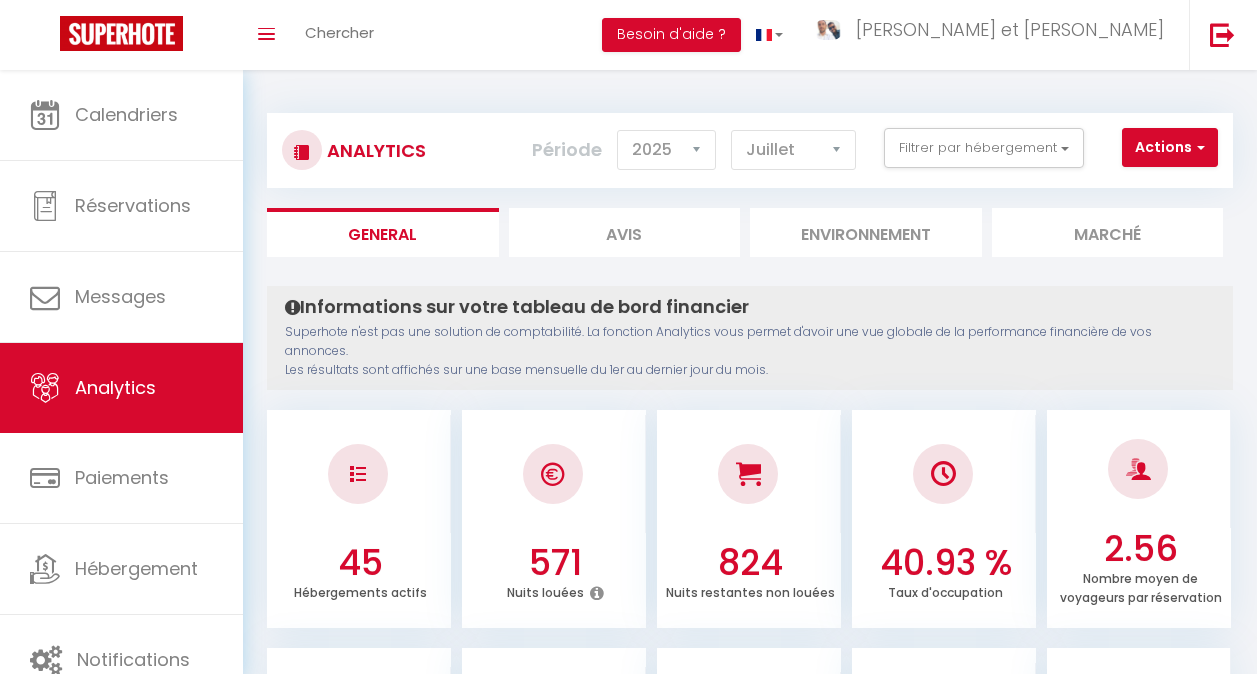 select on "2025" 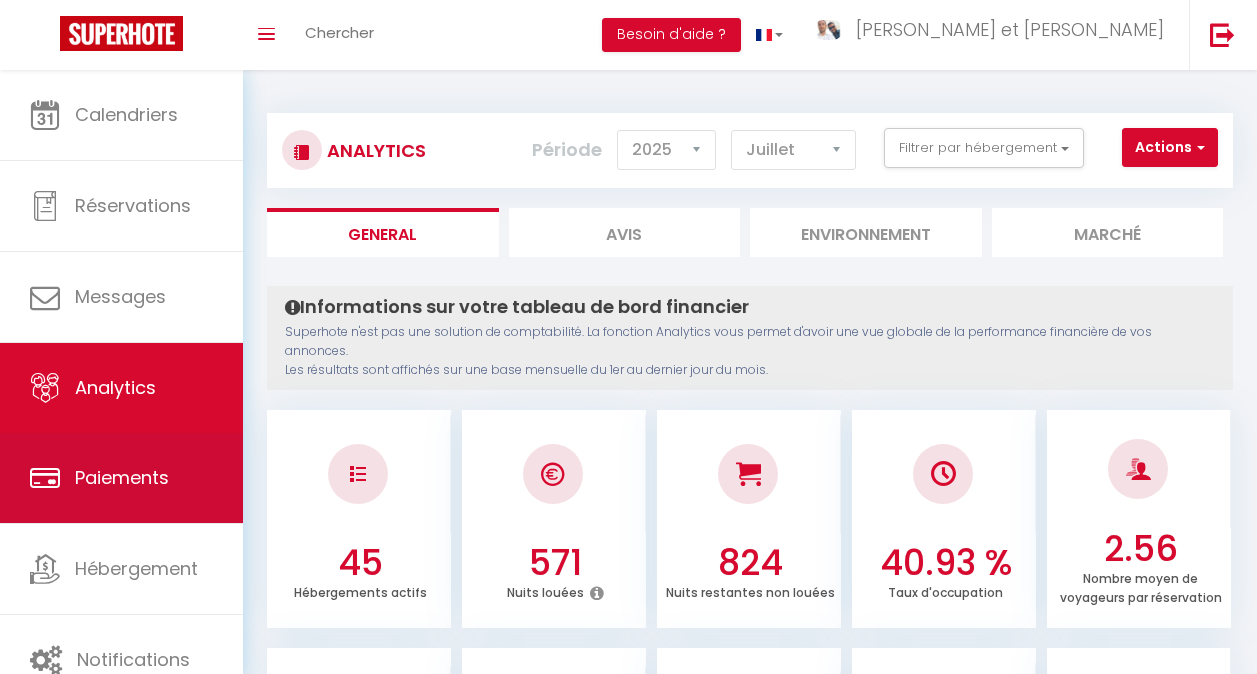 scroll, scrollTop: 0, scrollLeft: 0, axis: both 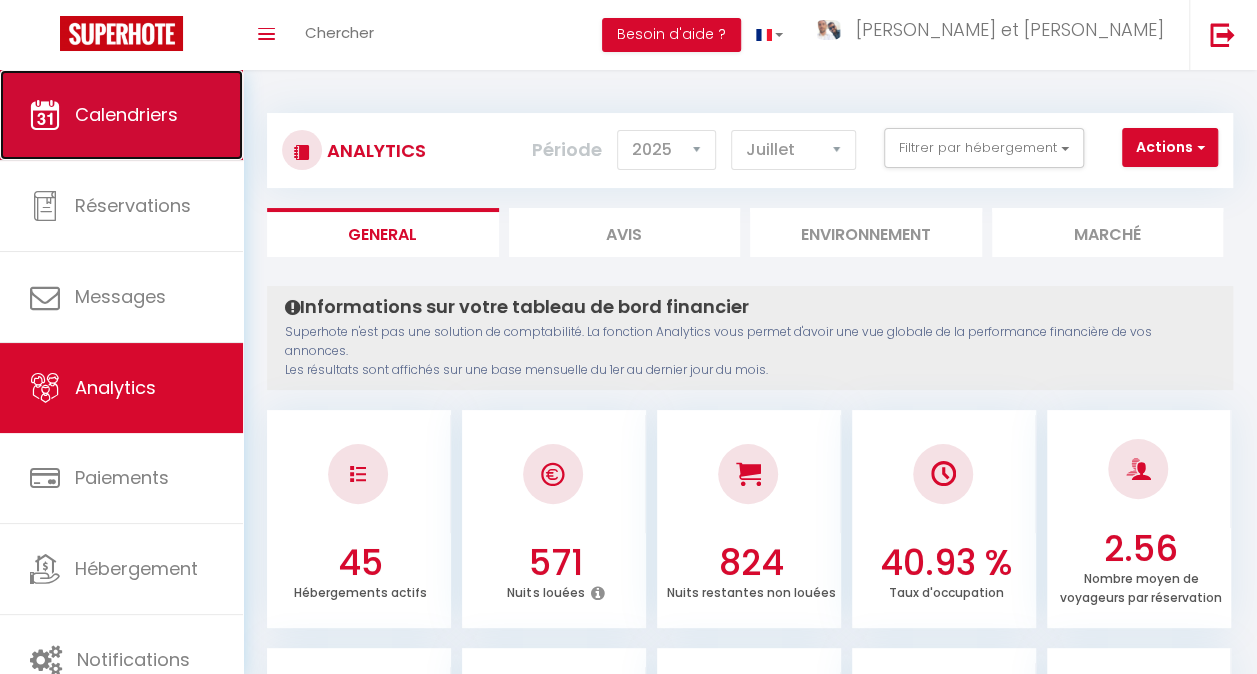 click on "Calendriers" at bounding box center (121, 115) 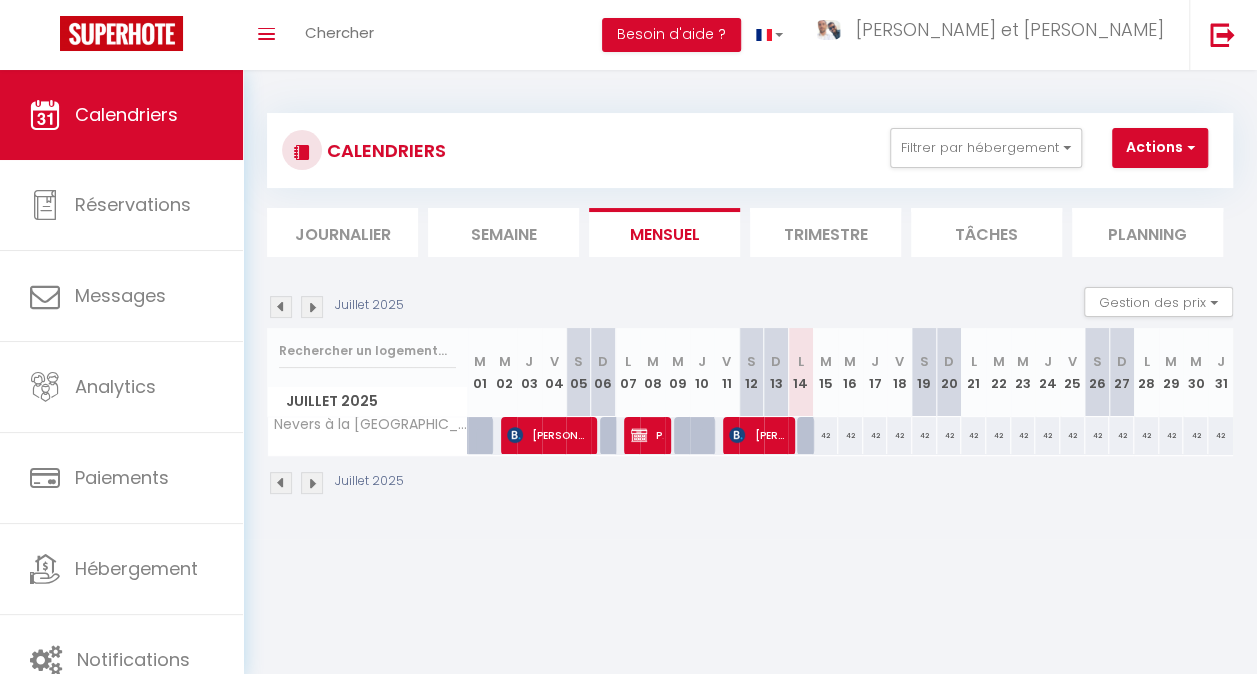 click at bounding box center [281, 307] 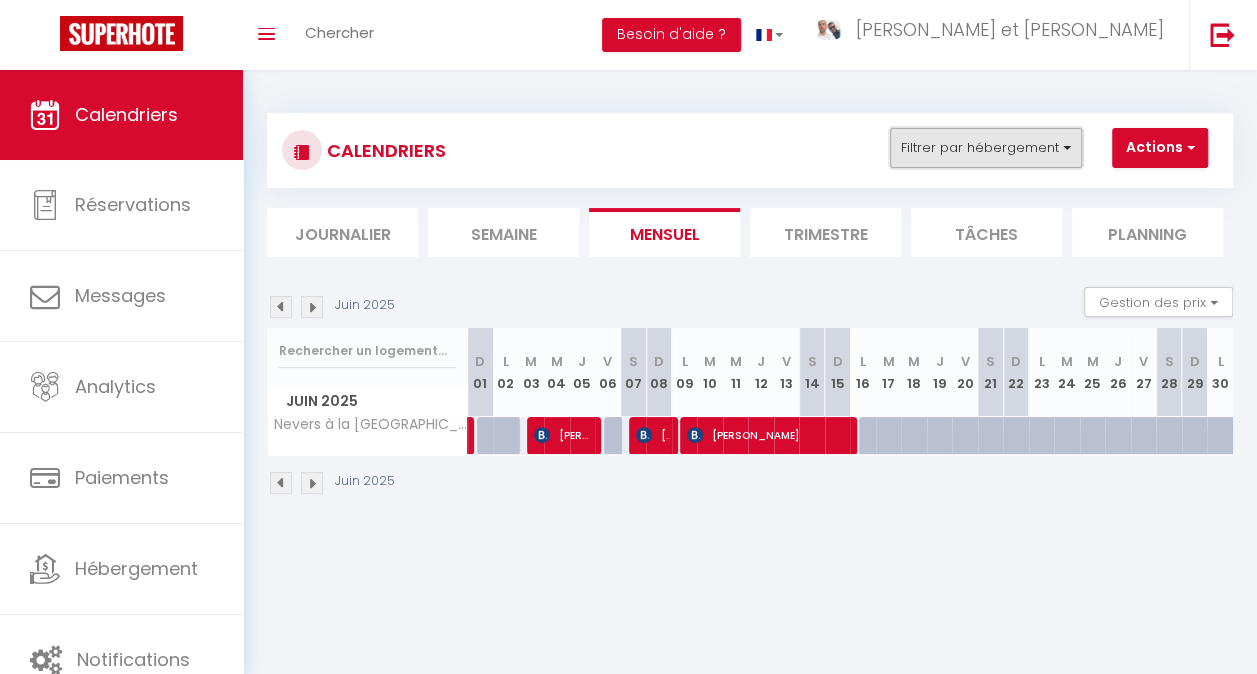 click on "Filtrer par hébergement" at bounding box center (986, 148) 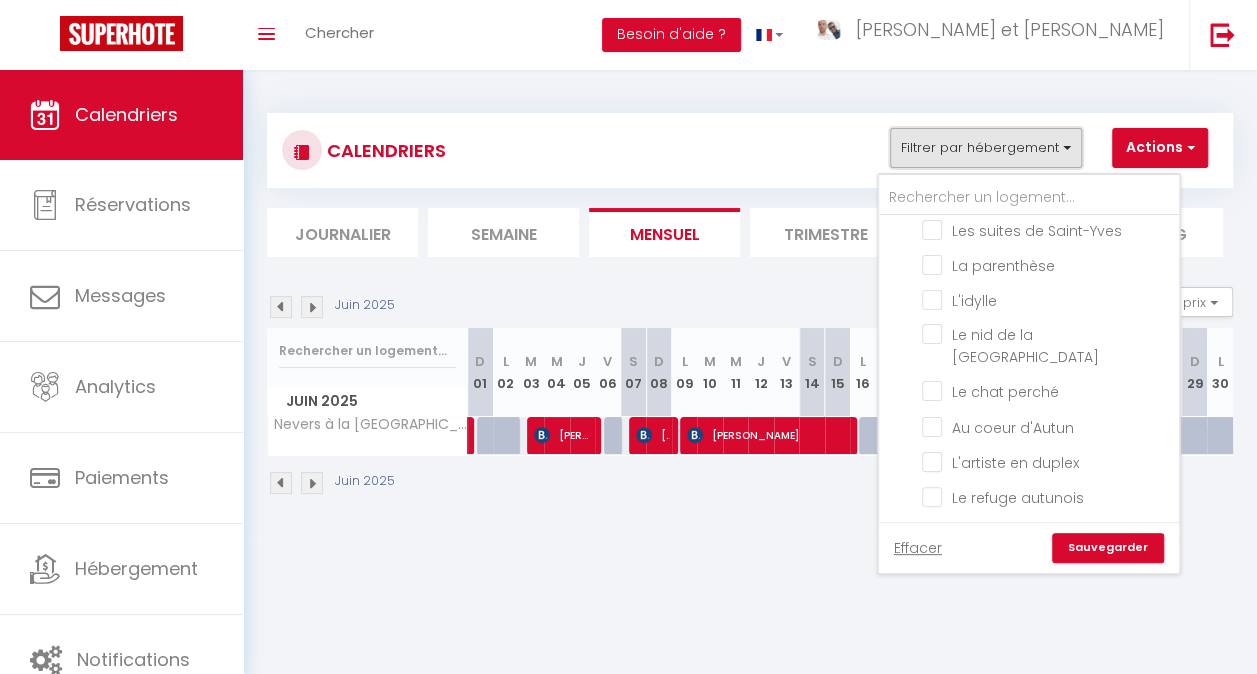 scroll, scrollTop: 1273, scrollLeft: 0, axis: vertical 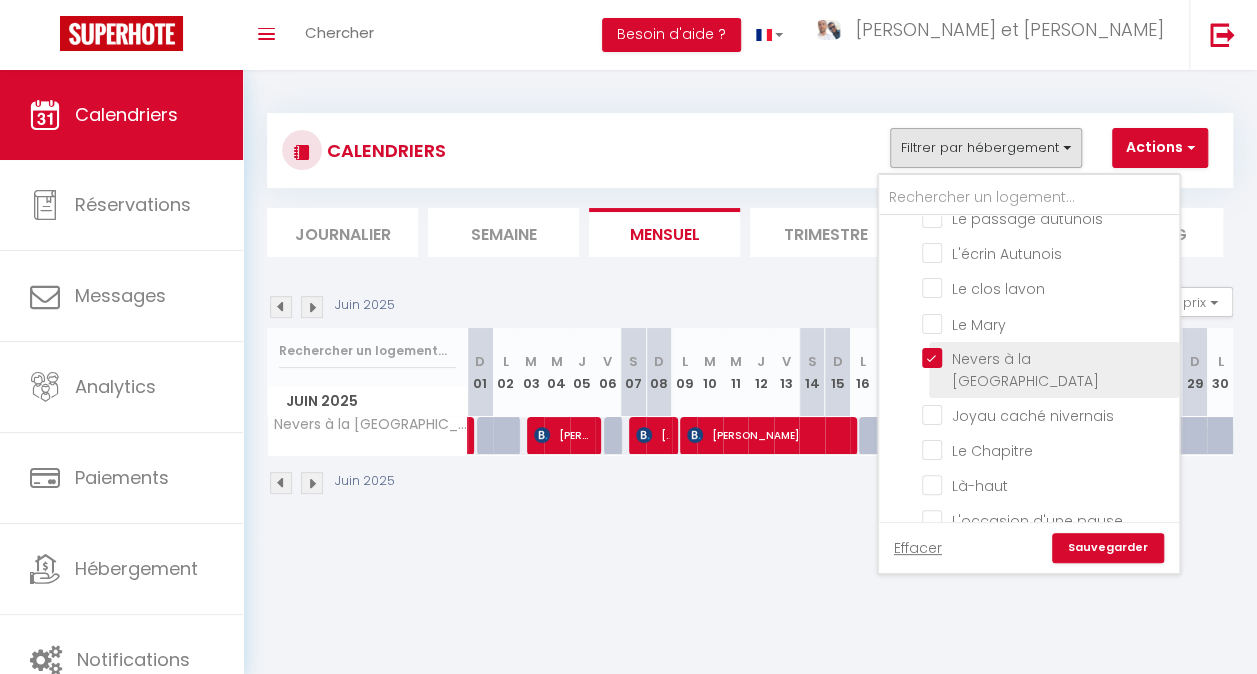 click on "Nevers à la [GEOGRAPHIC_DATA]" at bounding box center [1047, 358] 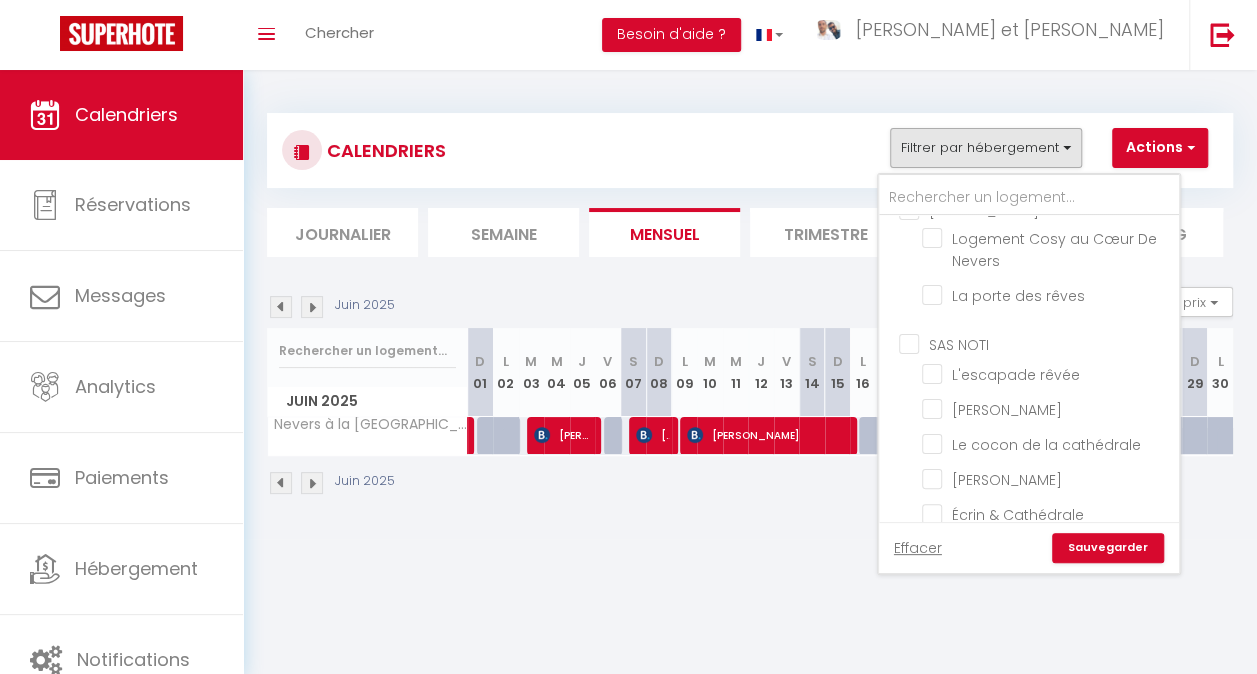 scroll, scrollTop: 0, scrollLeft: 0, axis: both 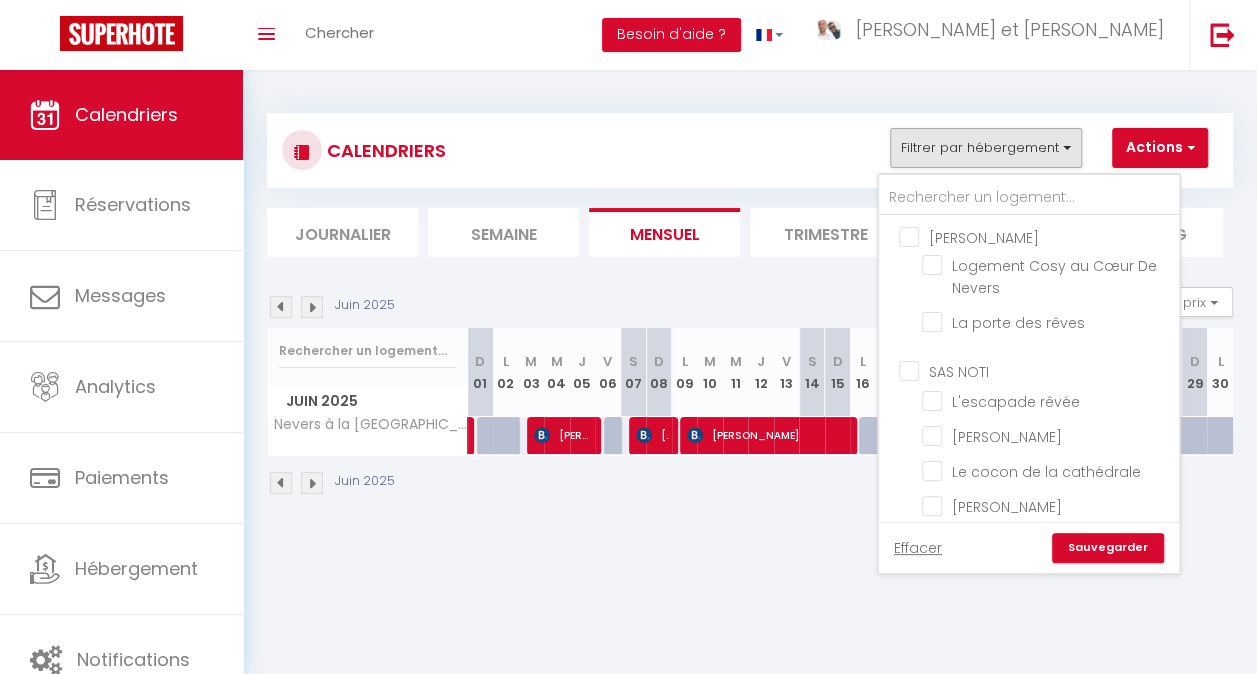 click on "[PERSON_NAME]" at bounding box center (1049, 236) 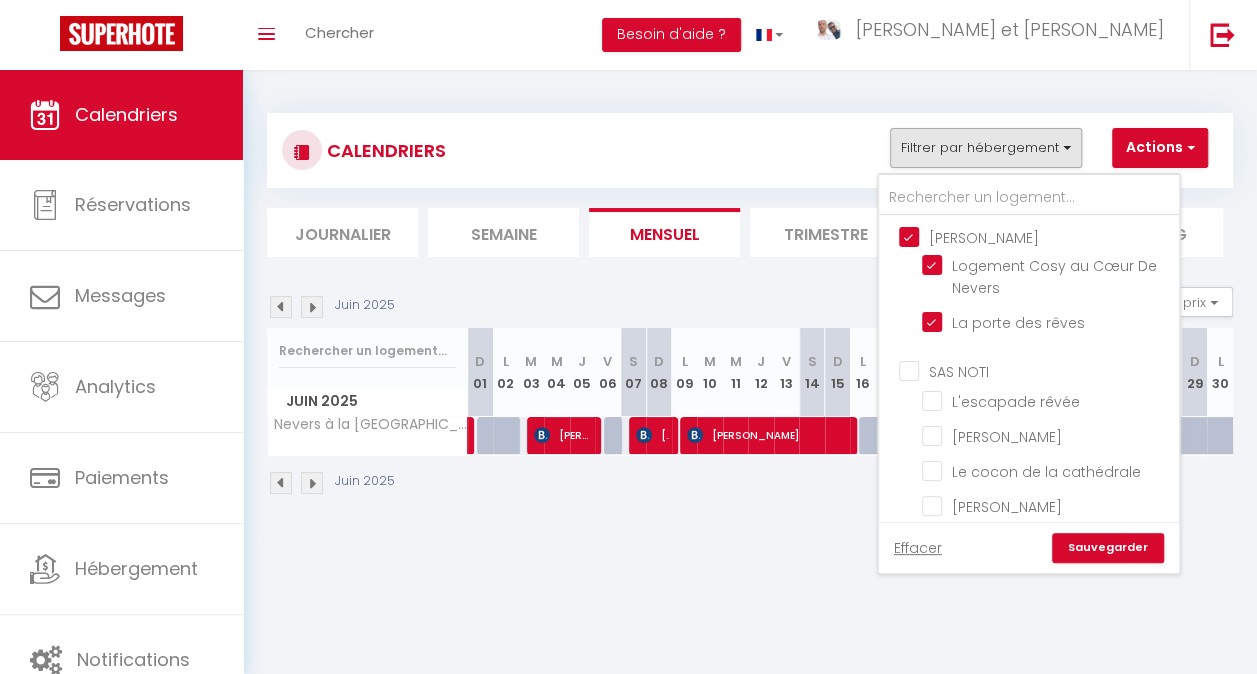 checkbox on "true" 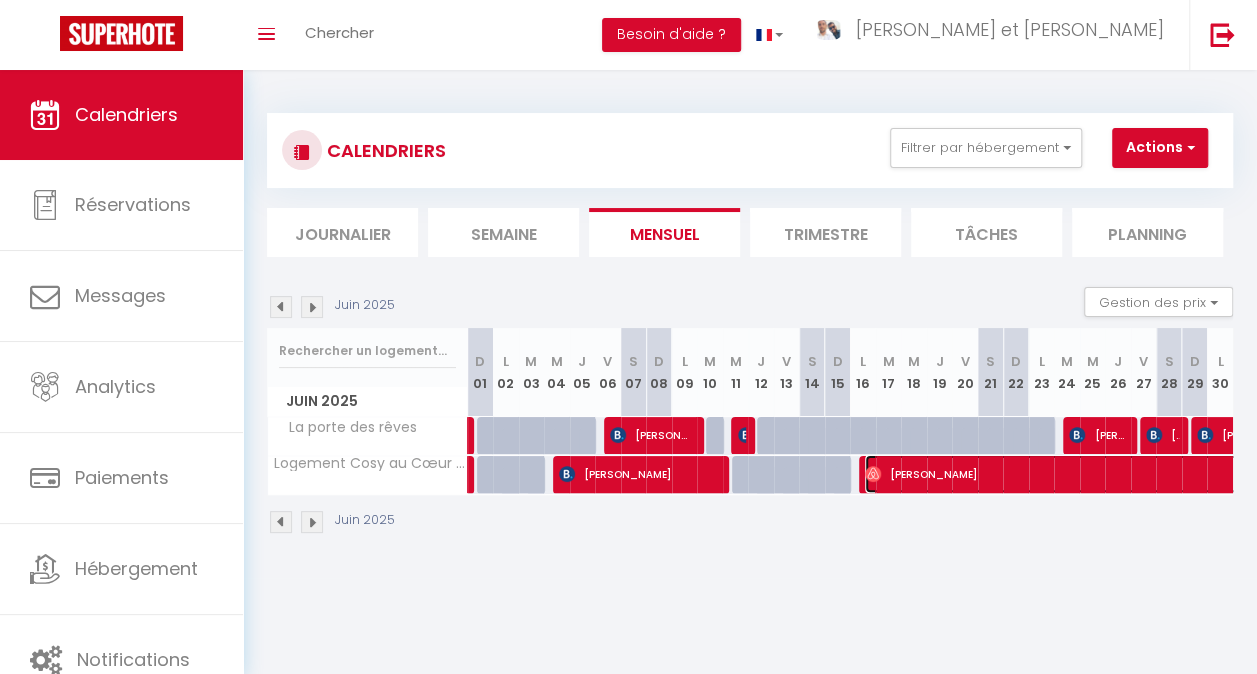 click on "[PERSON_NAME]" at bounding box center (1348, 474) 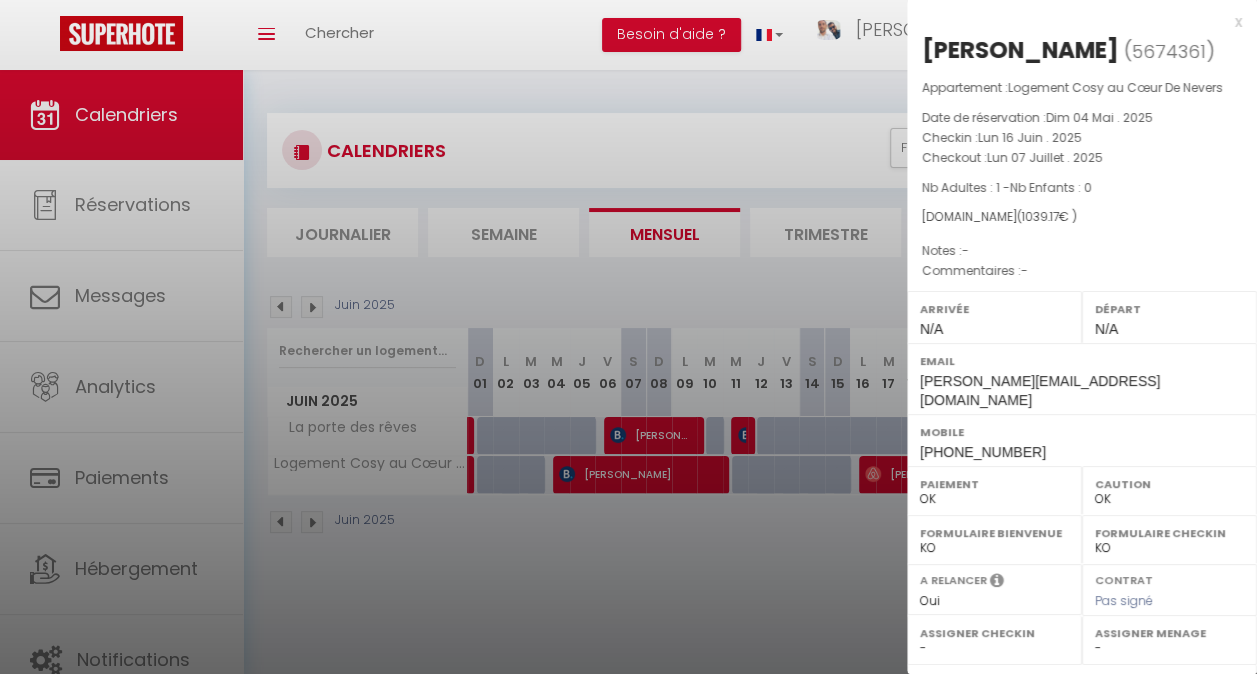 click at bounding box center [628, 337] 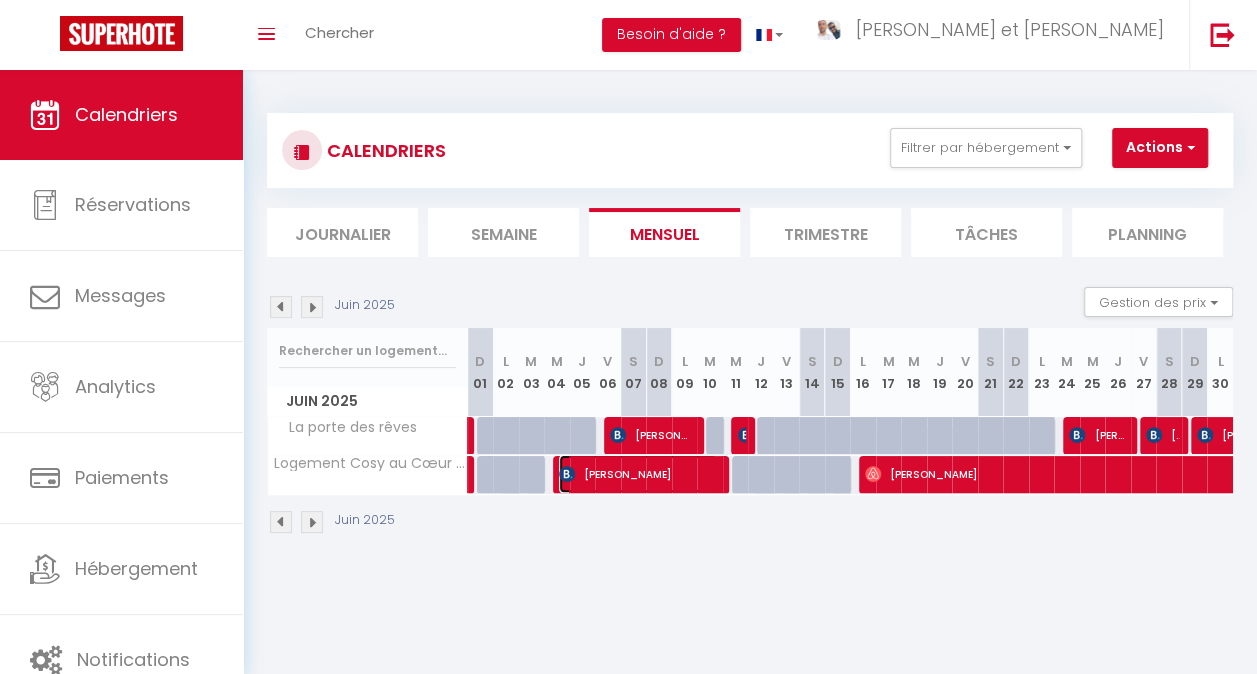 click on "[PERSON_NAME]" at bounding box center [638, 474] 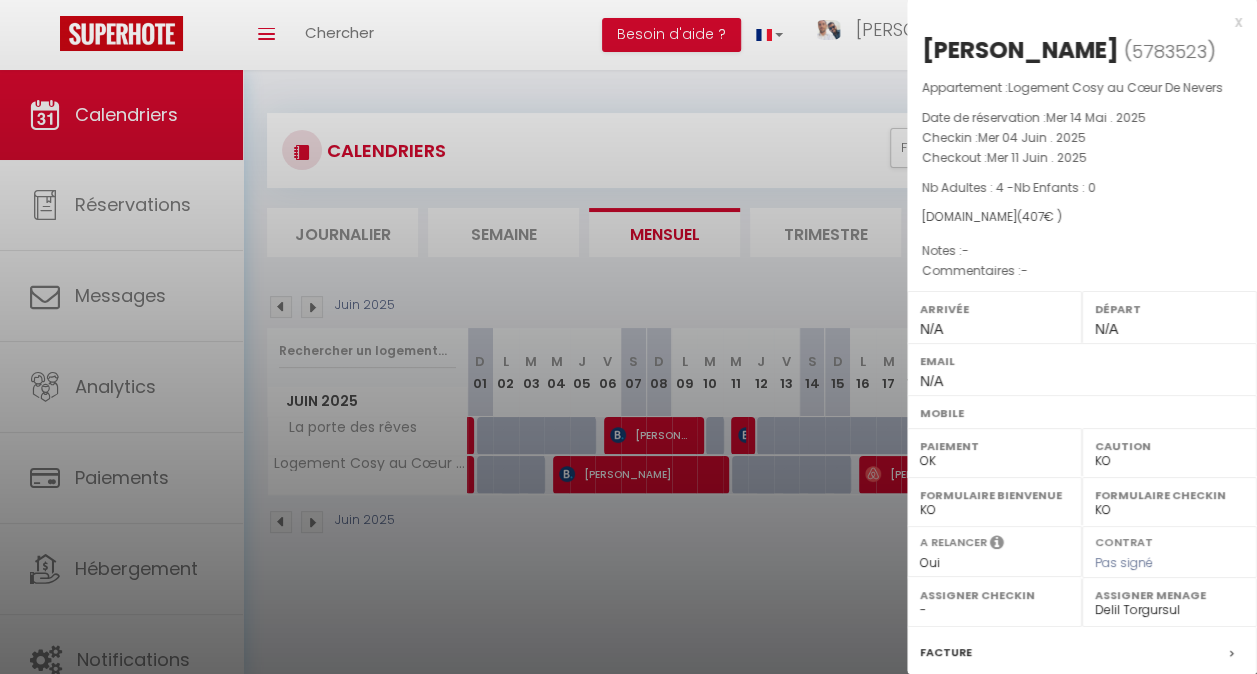 click at bounding box center (628, 337) 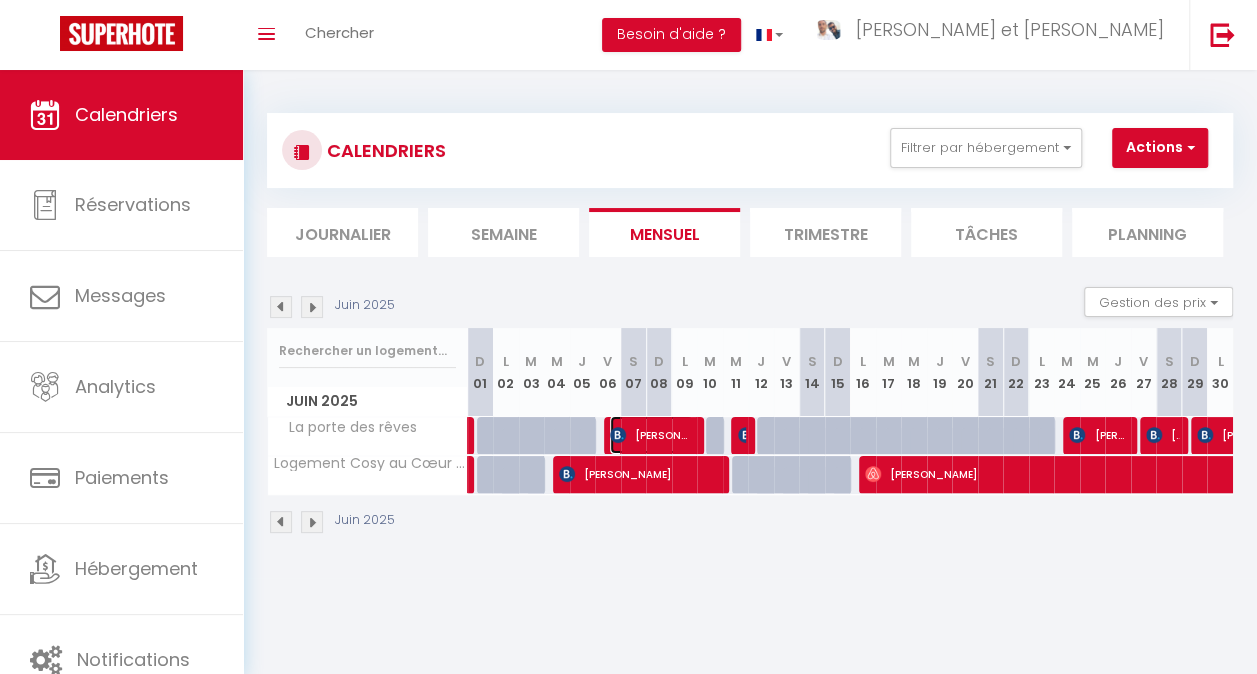 click on "[PERSON_NAME]" at bounding box center (651, 435) 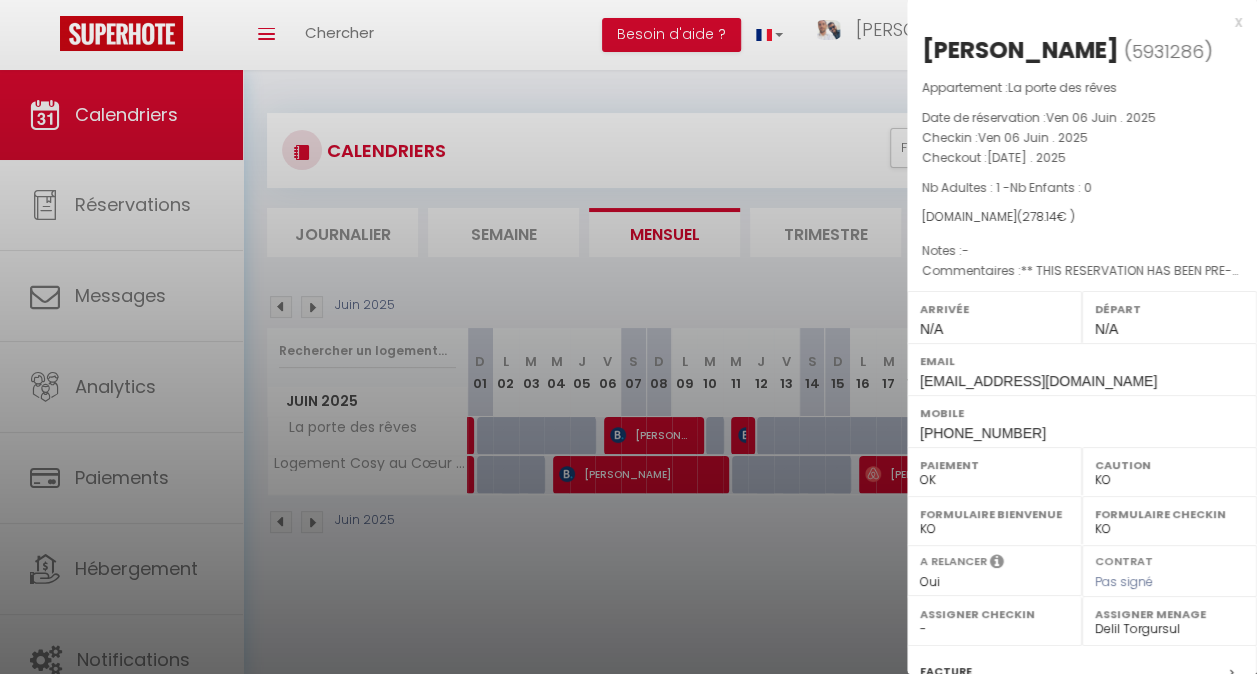 click at bounding box center [628, 337] 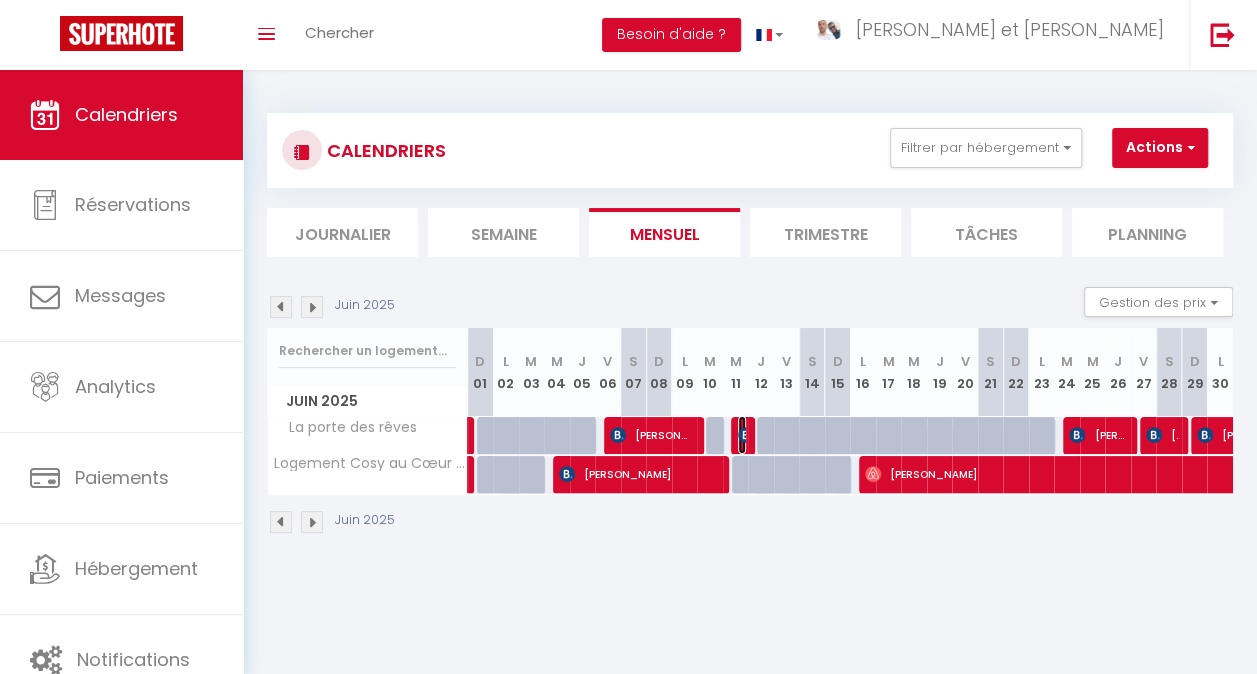 click at bounding box center (746, 435) 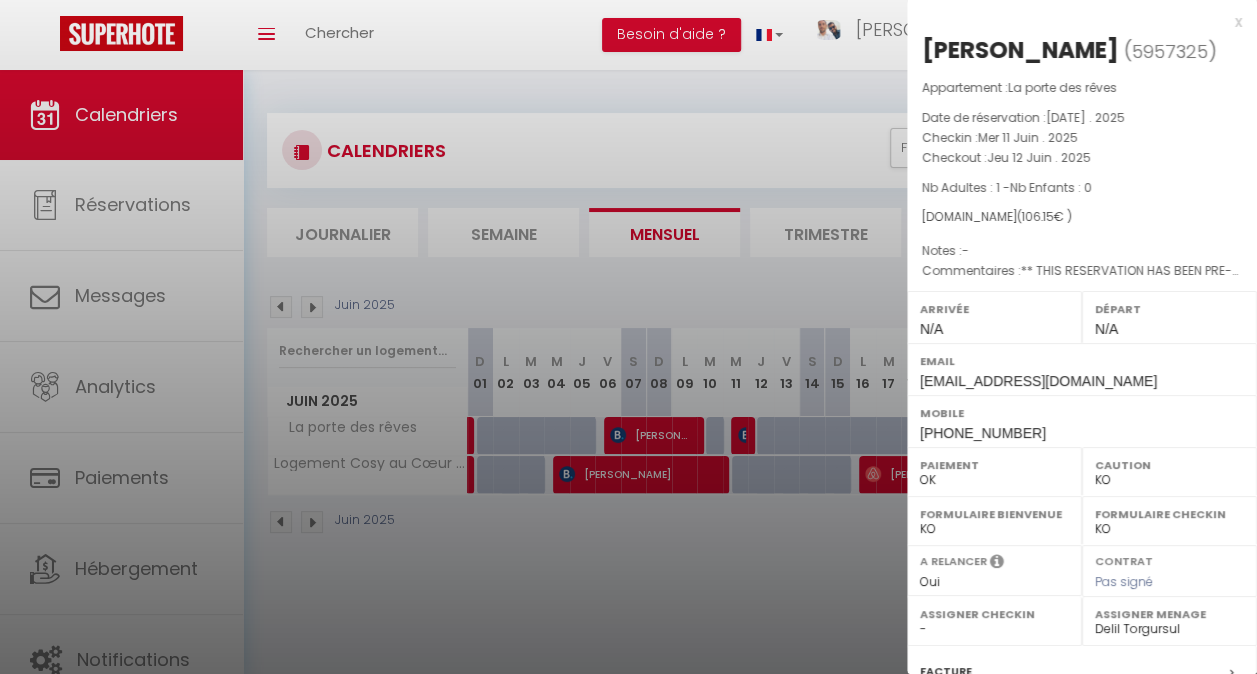 click at bounding box center [628, 337] 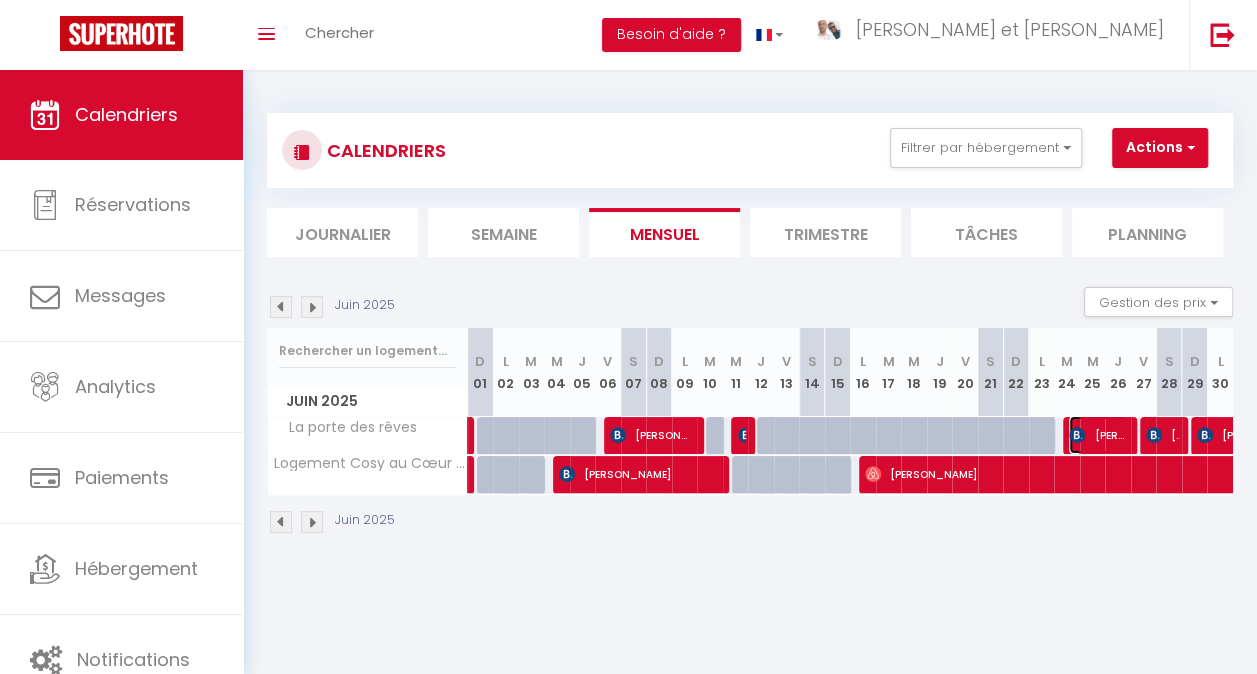 click at bounding box center (1077, 435) 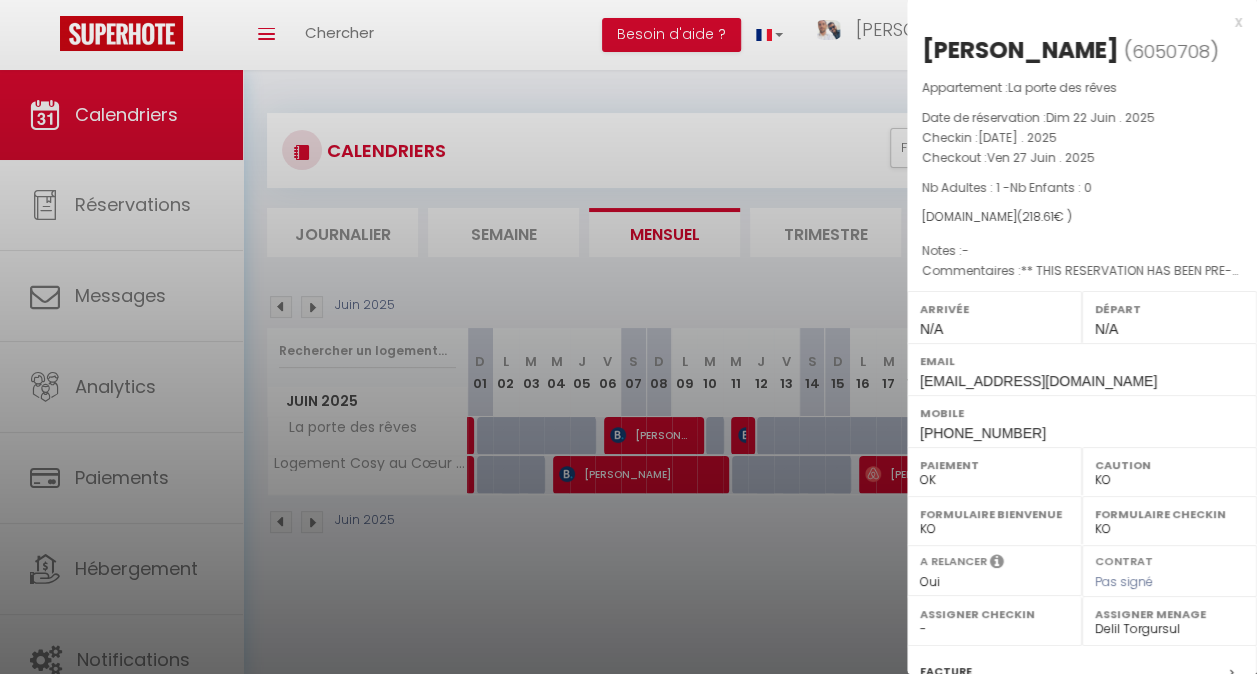 click at bounding box center (628, 337) 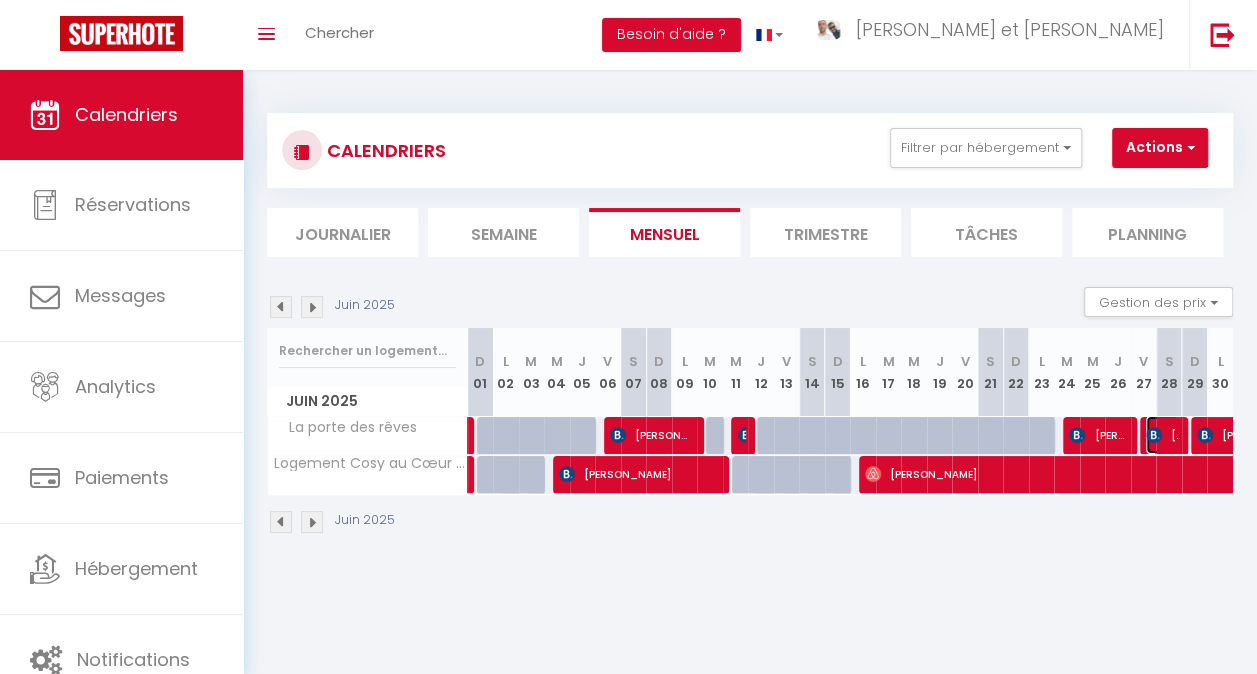 click on "[PERSON_NAME]" at bounding box center (1162, 435) 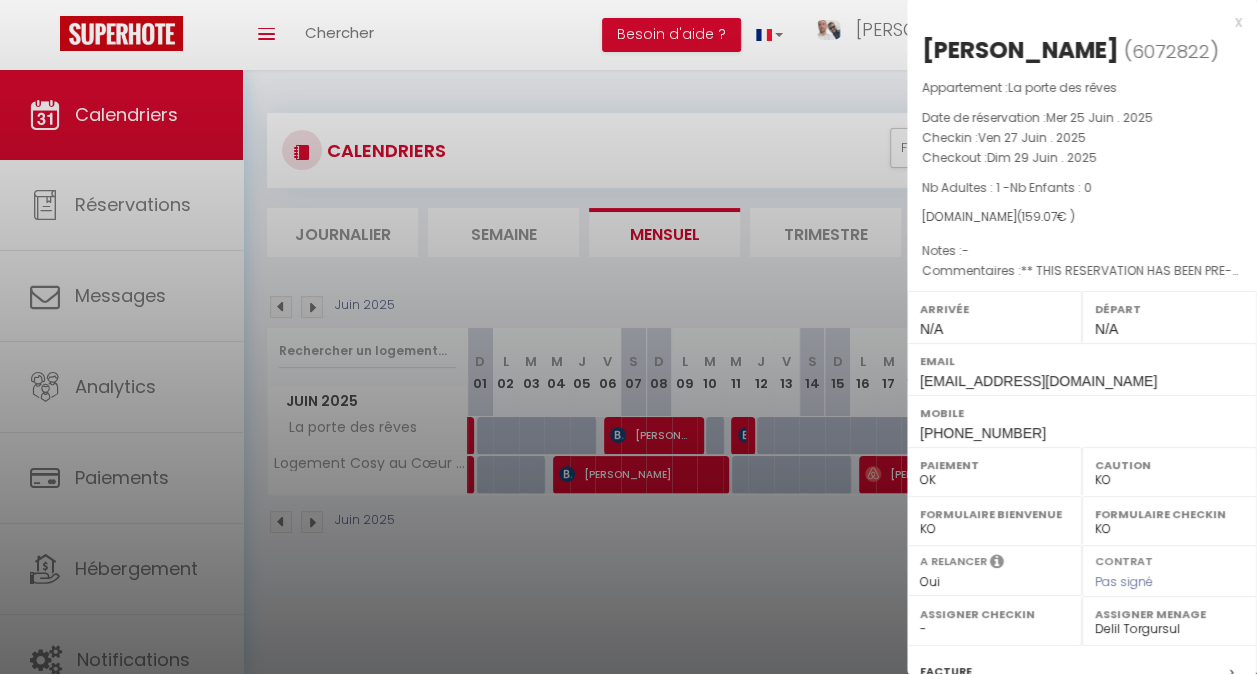 click at bounding box center [628, 337] 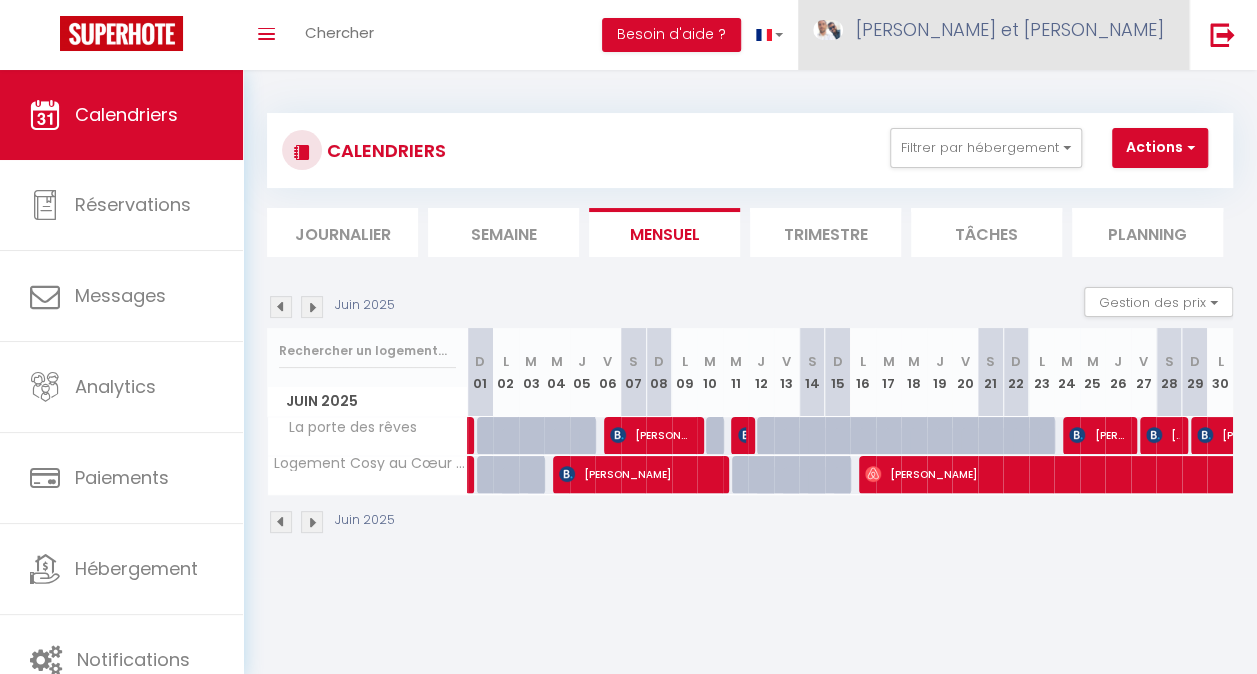 click on "[PERSON_NAME] et [PERSON_NAME]" at bounding box center (1010, 29) 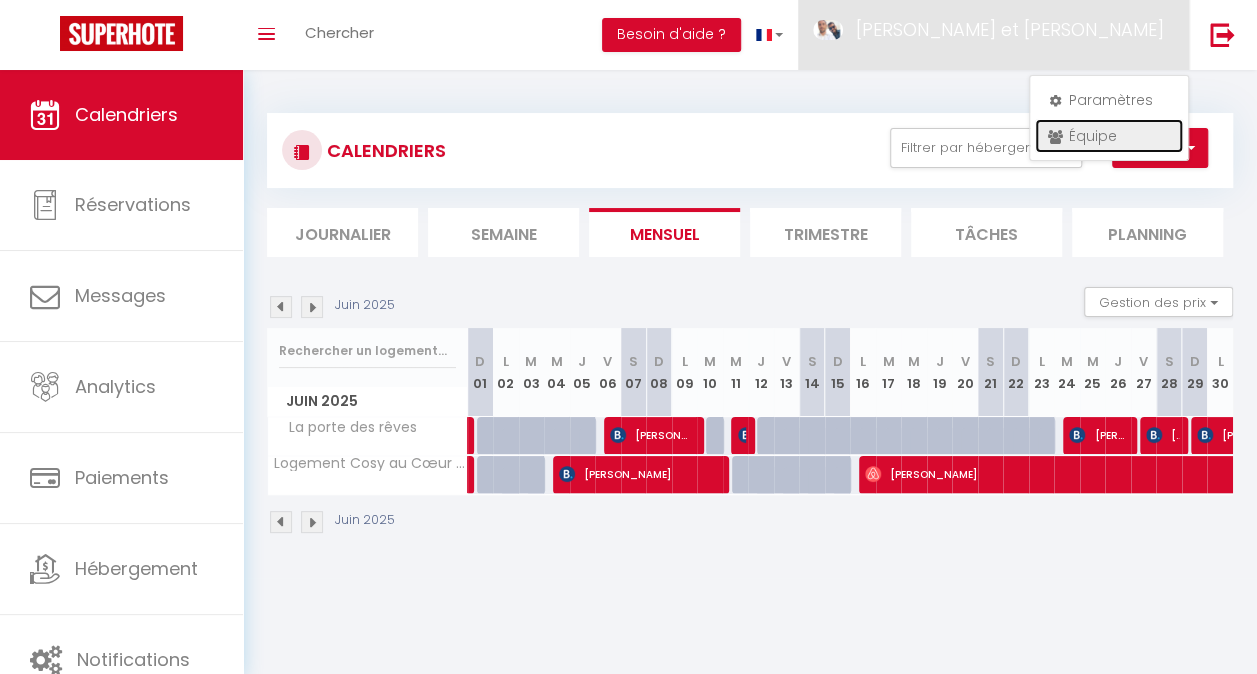 click on "Équipe" at bounding box center (1109, 136) 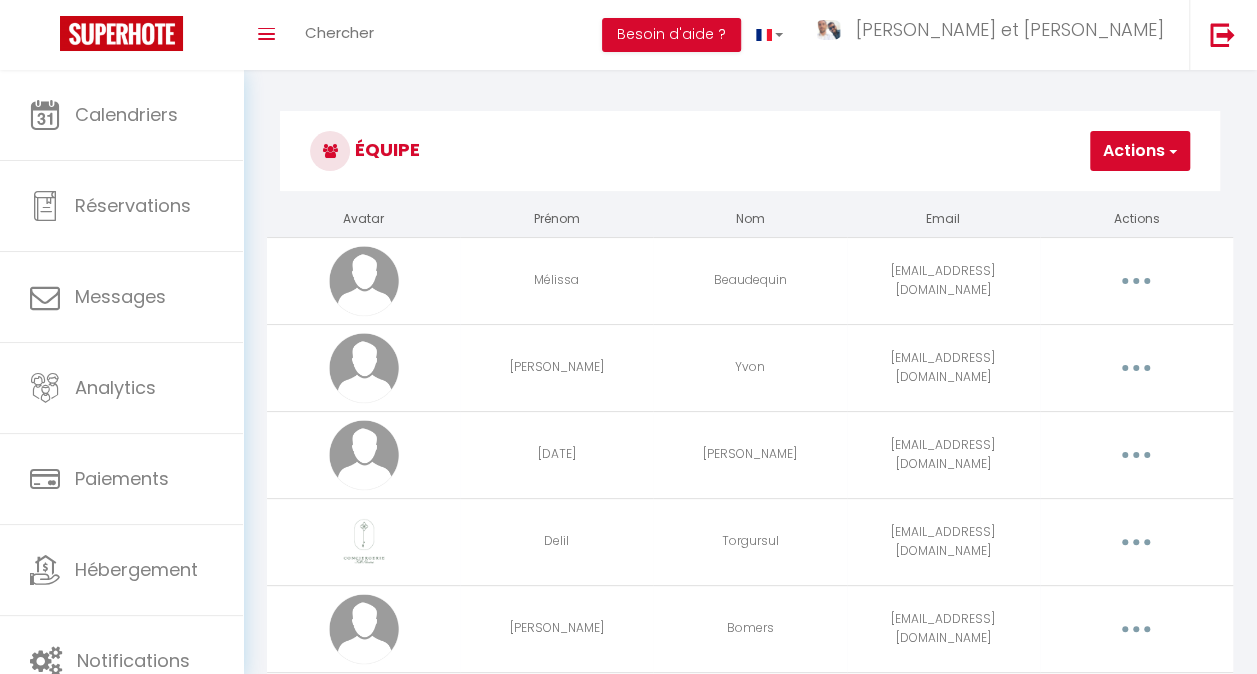 click on "Actions" at bounding box center (1140, 151) 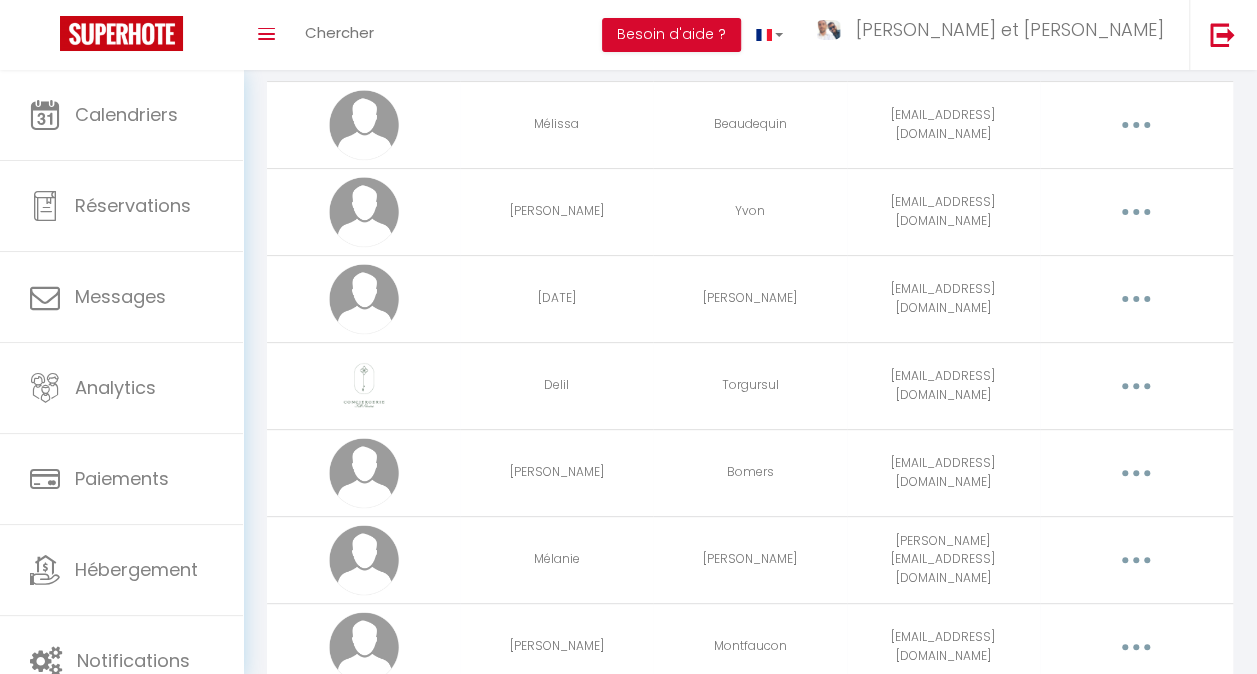 scroll, scrollTop: 0, scrollLeft: 0, axis: both 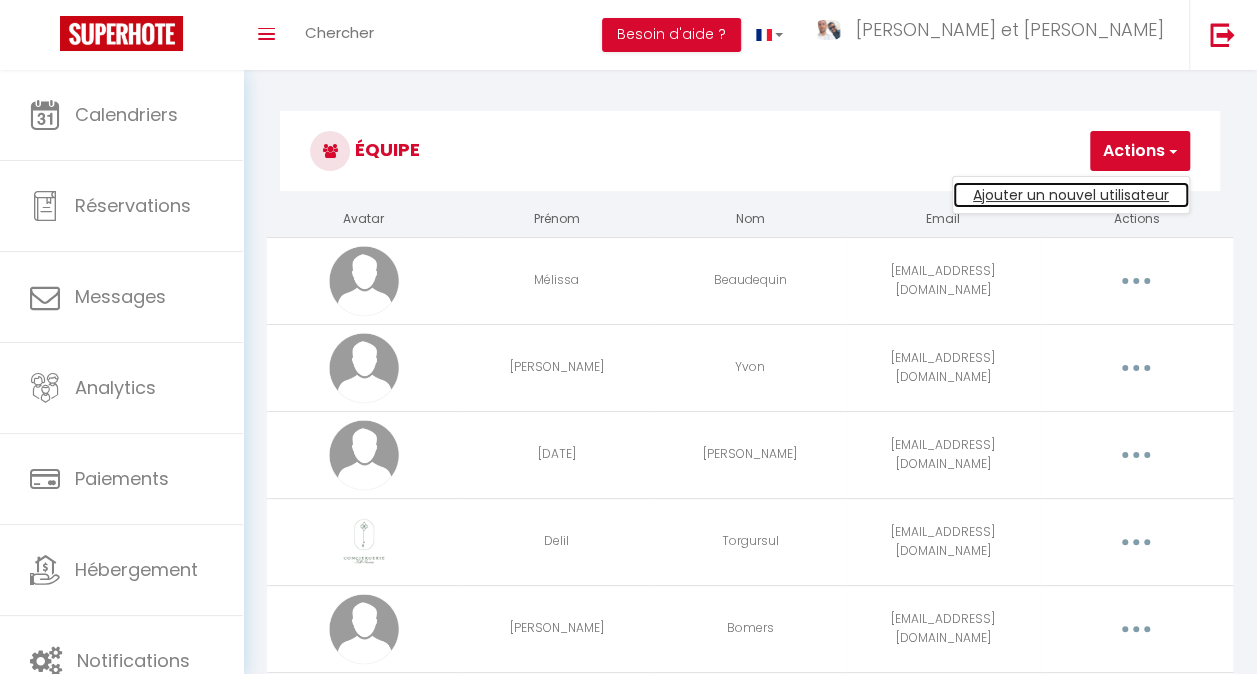 click on "Ajouter un nouvel utilisateur" at bounding box center [1071, 195] 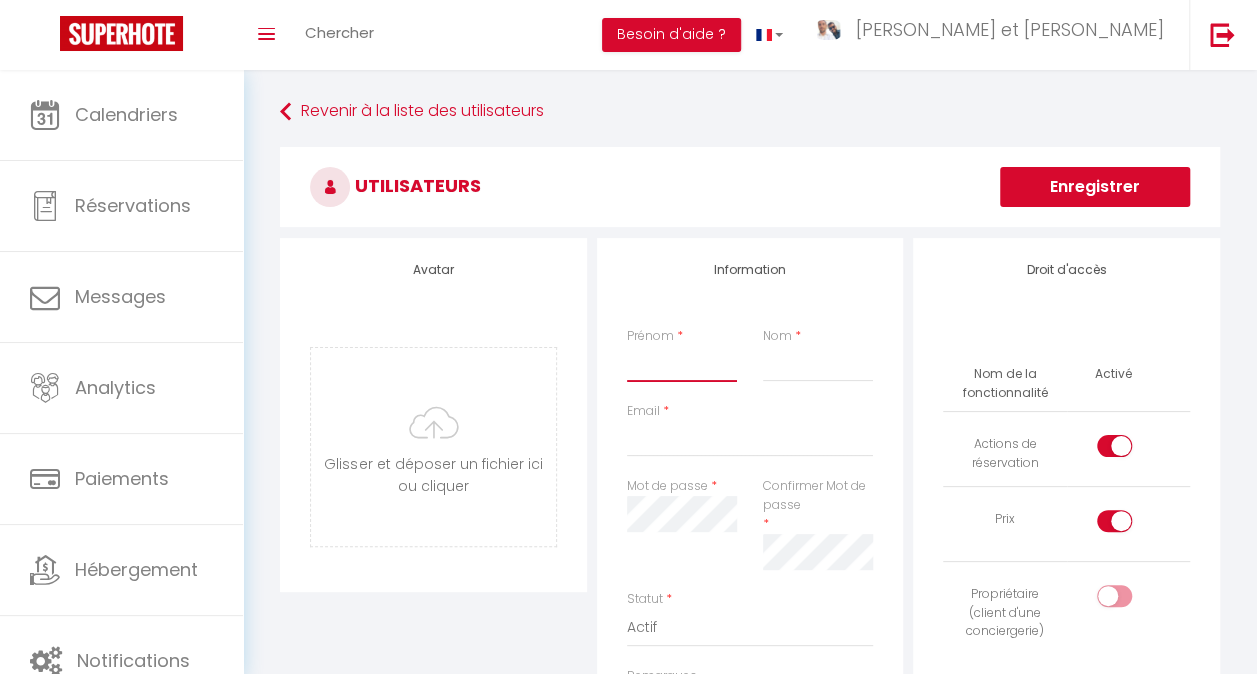 click on "Prénom" at bounding box center (682, 364) 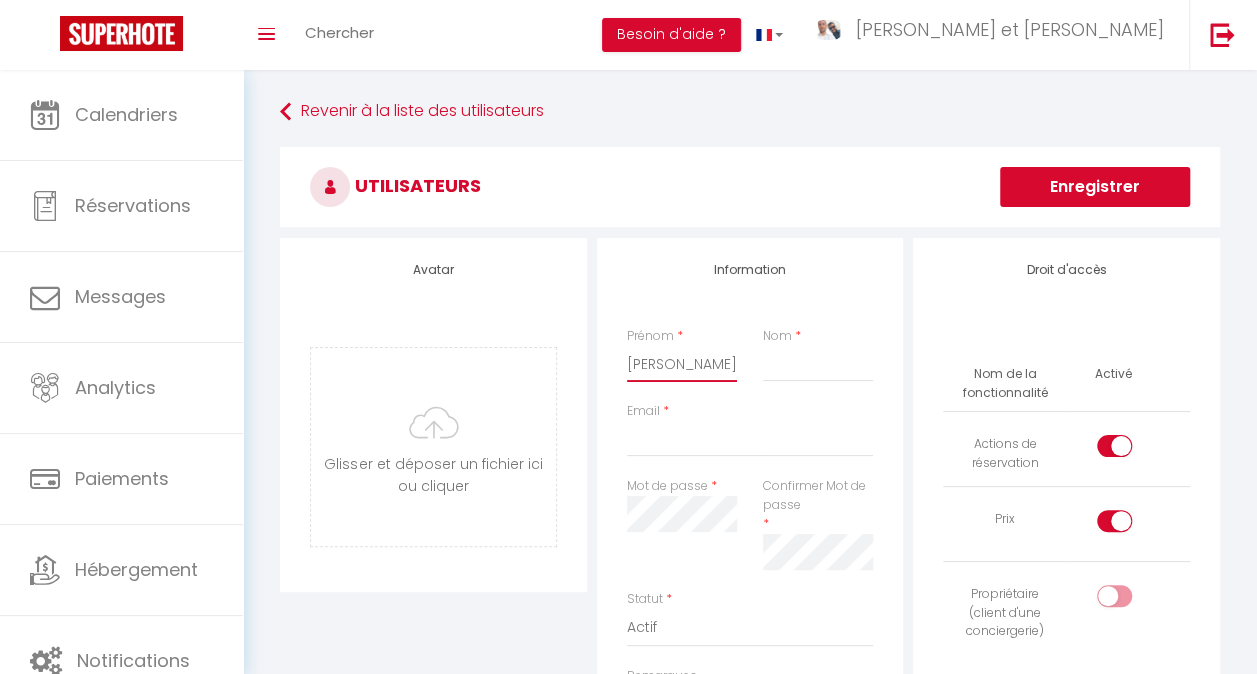 type on "[PERSON_NAME]" 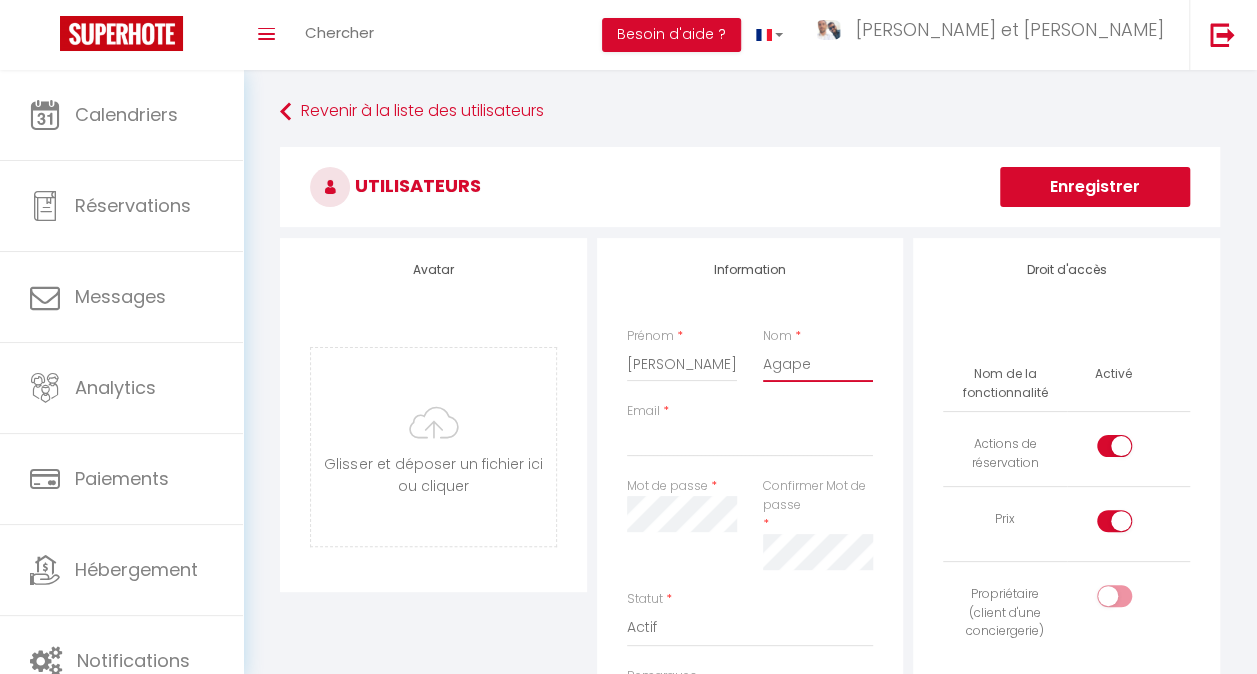 type on "Agape" 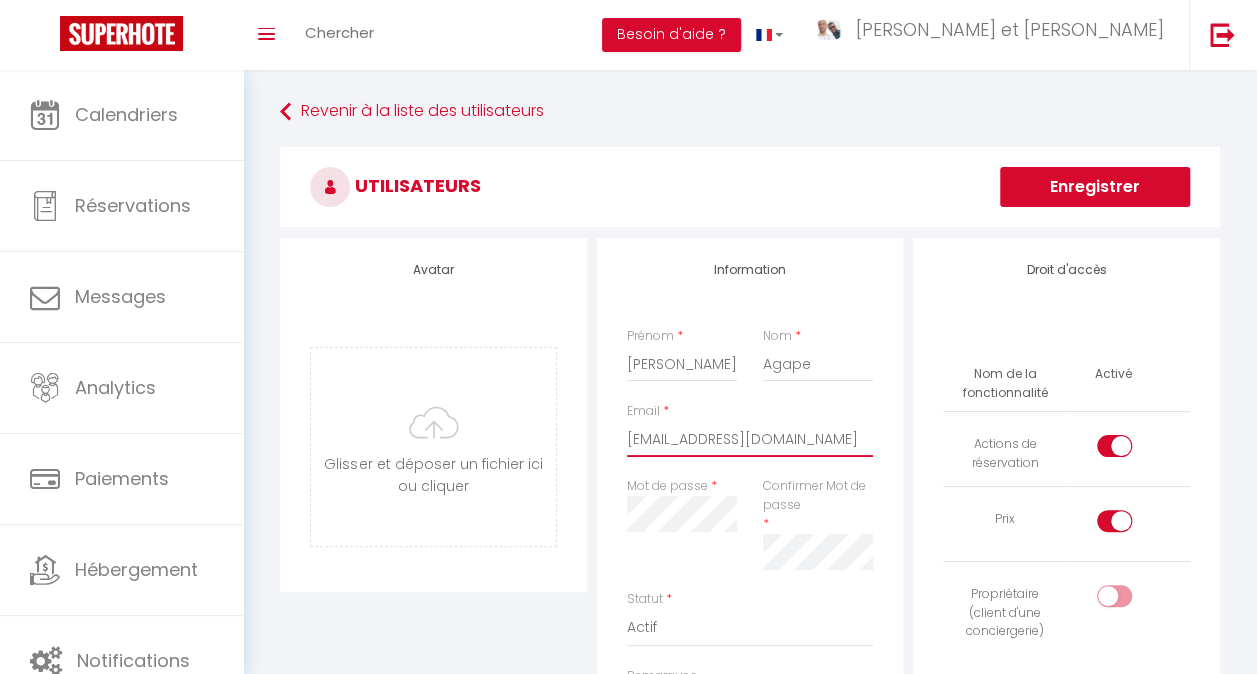 type on "[EMAIL_ADDRESS][DOMAIN_NAME]" 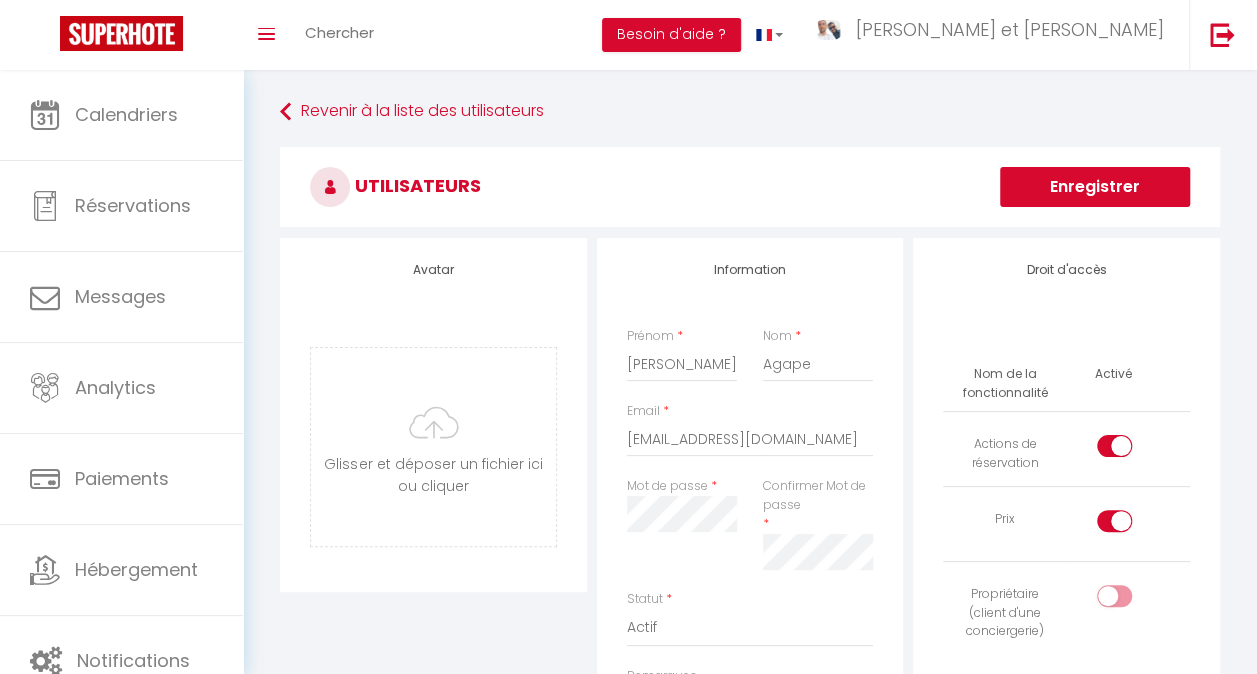 click at bounding box center [1131, 525] 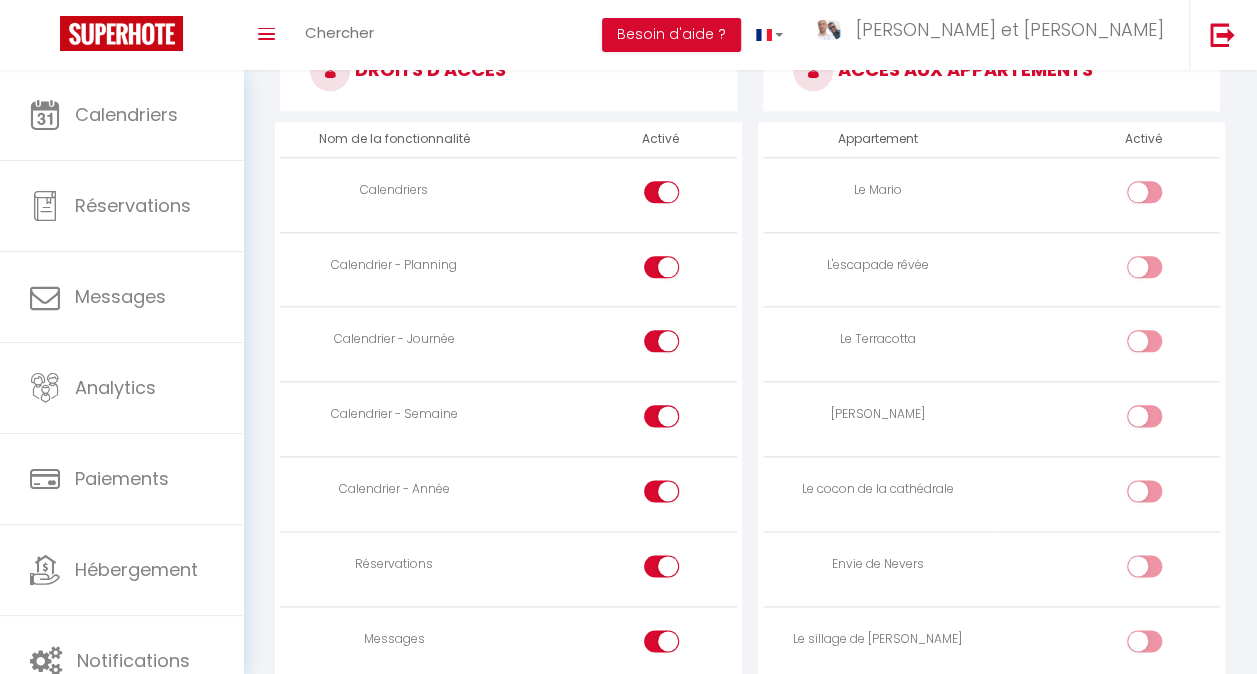 scroll, scrollTop: 1022, scrollLeft: 0, axis: vertical 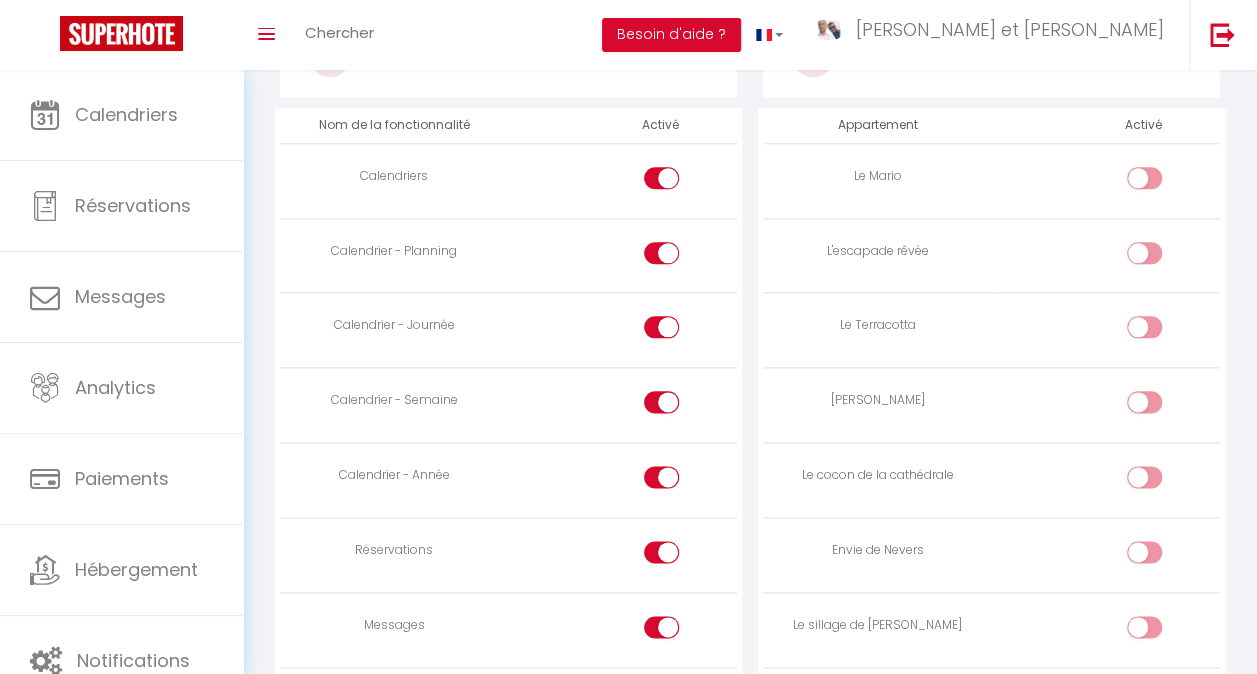 click at bounding box center (661, 627) 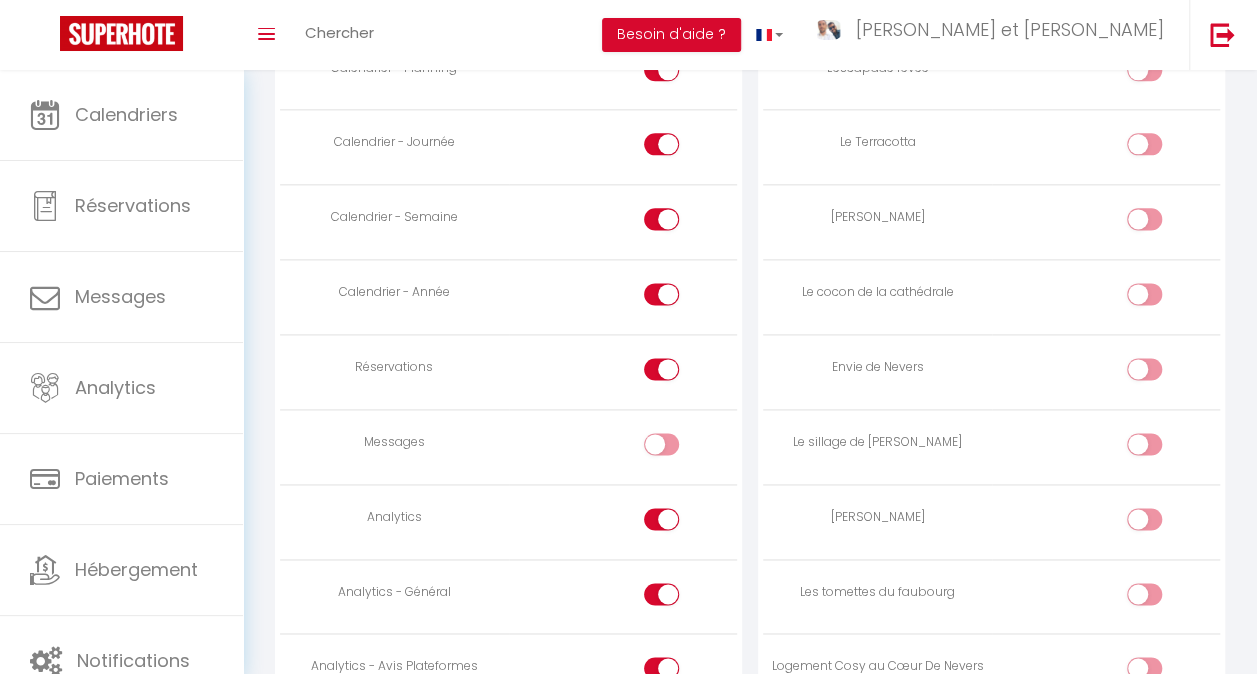 scroll, scrollTop: 1207, scrollLeft: 0, axis: vertical 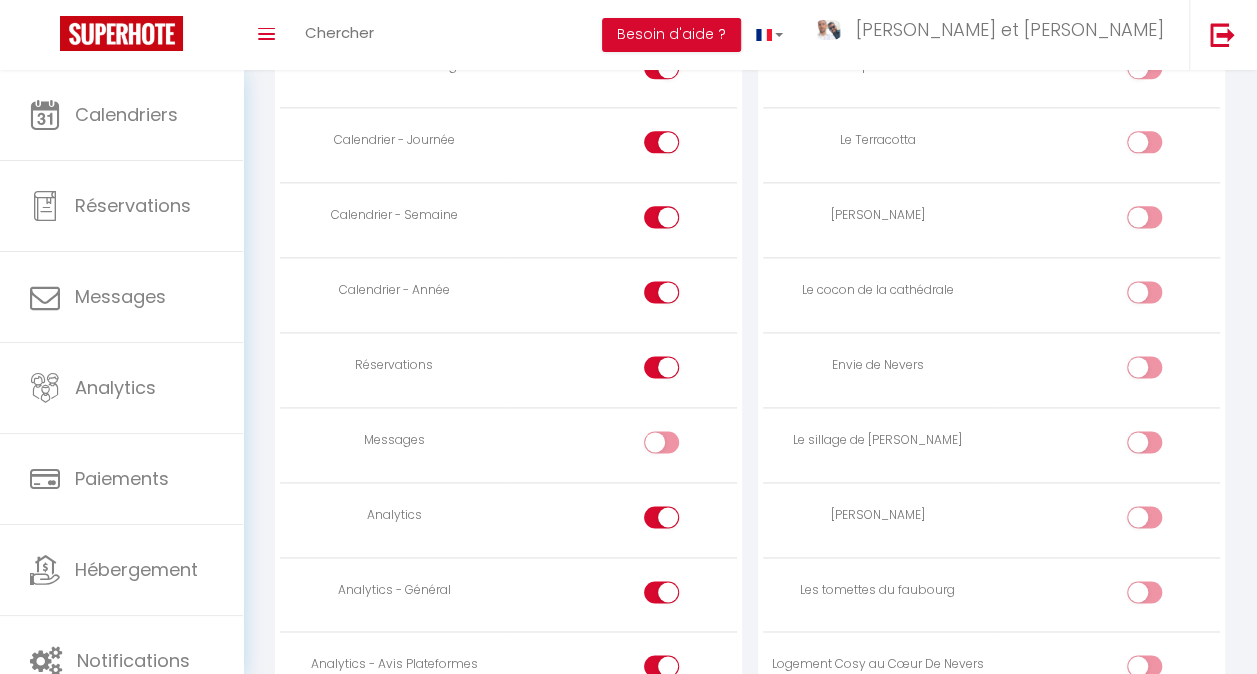 click at bounding box center (661, 517) 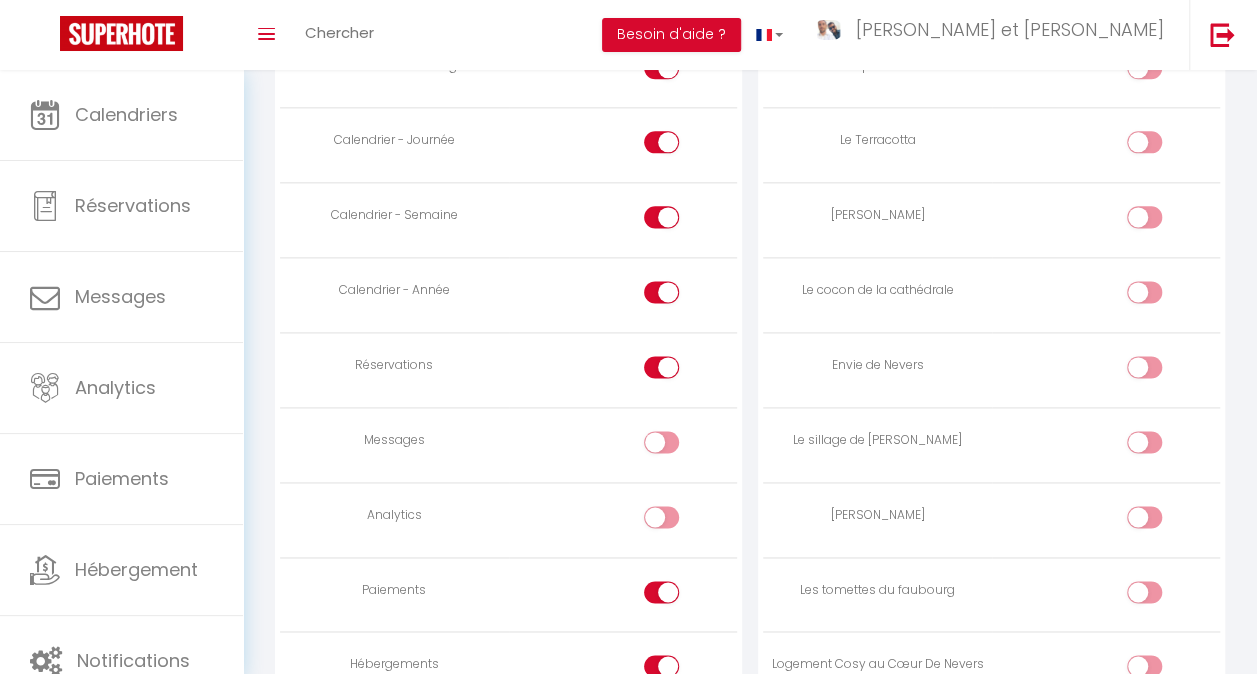 click at bounding box center (661, 592) 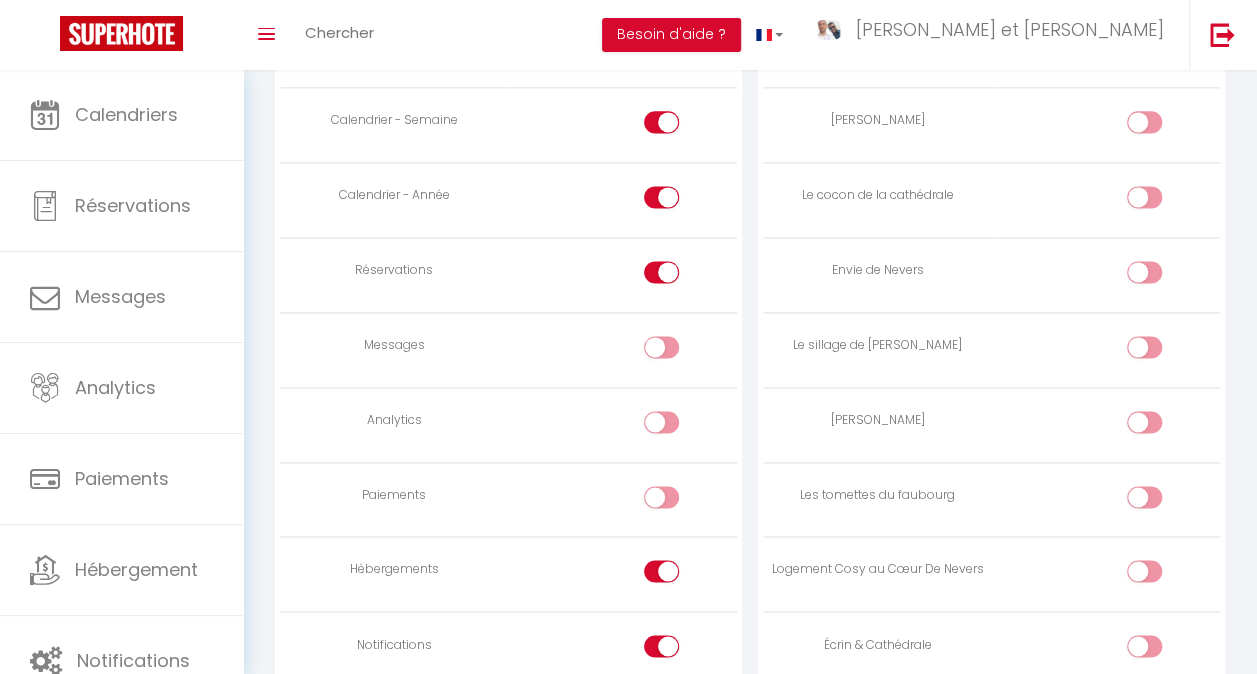 scroll, scrollTop: 1304, scrollLeft: 0, axis: vertical 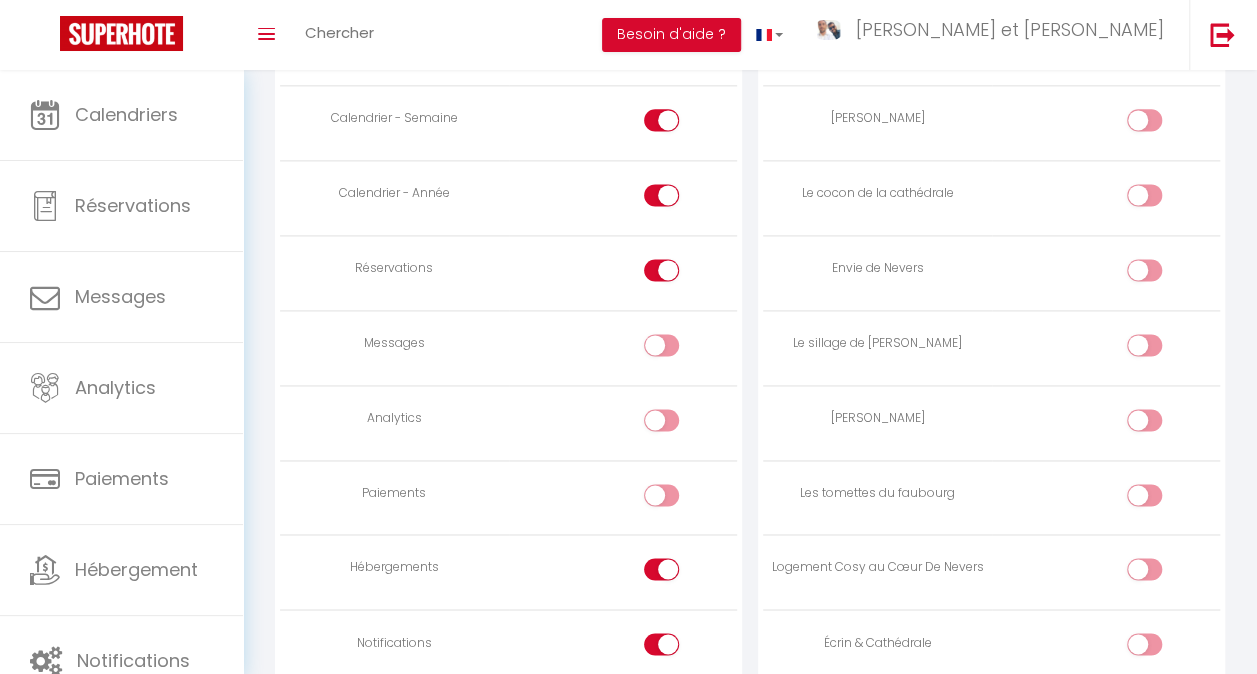 click at bounding box center (661, 569) 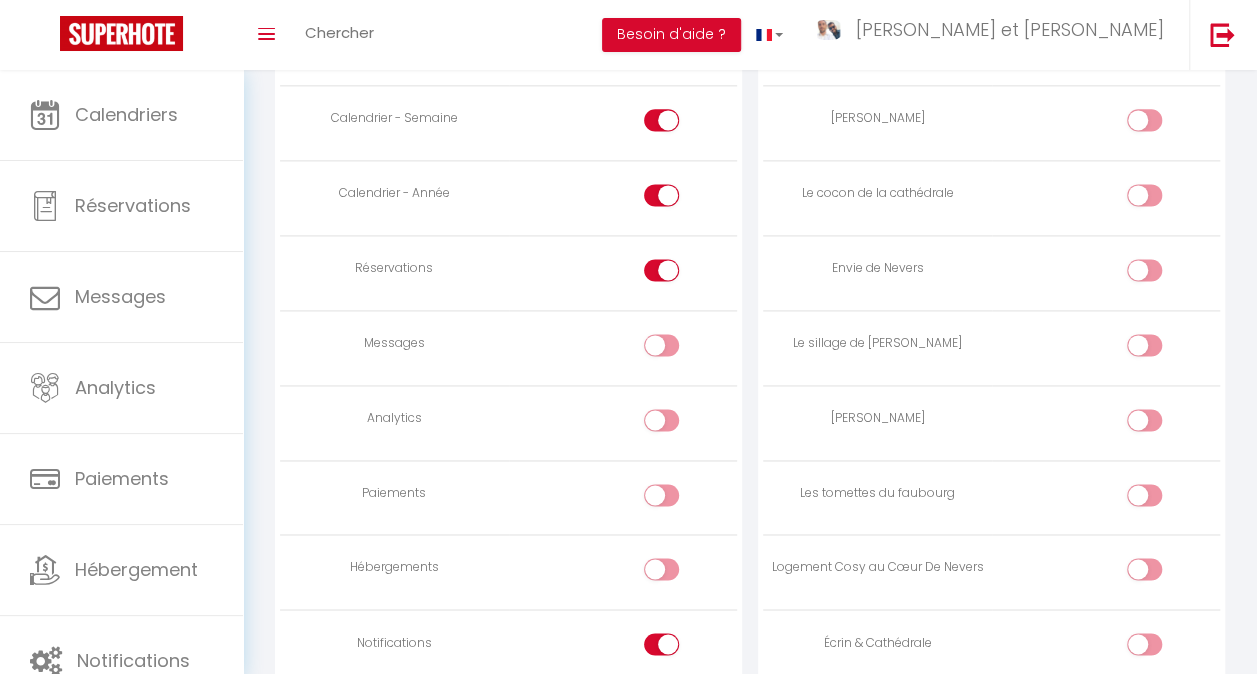 click at bounding box center (661, 644) 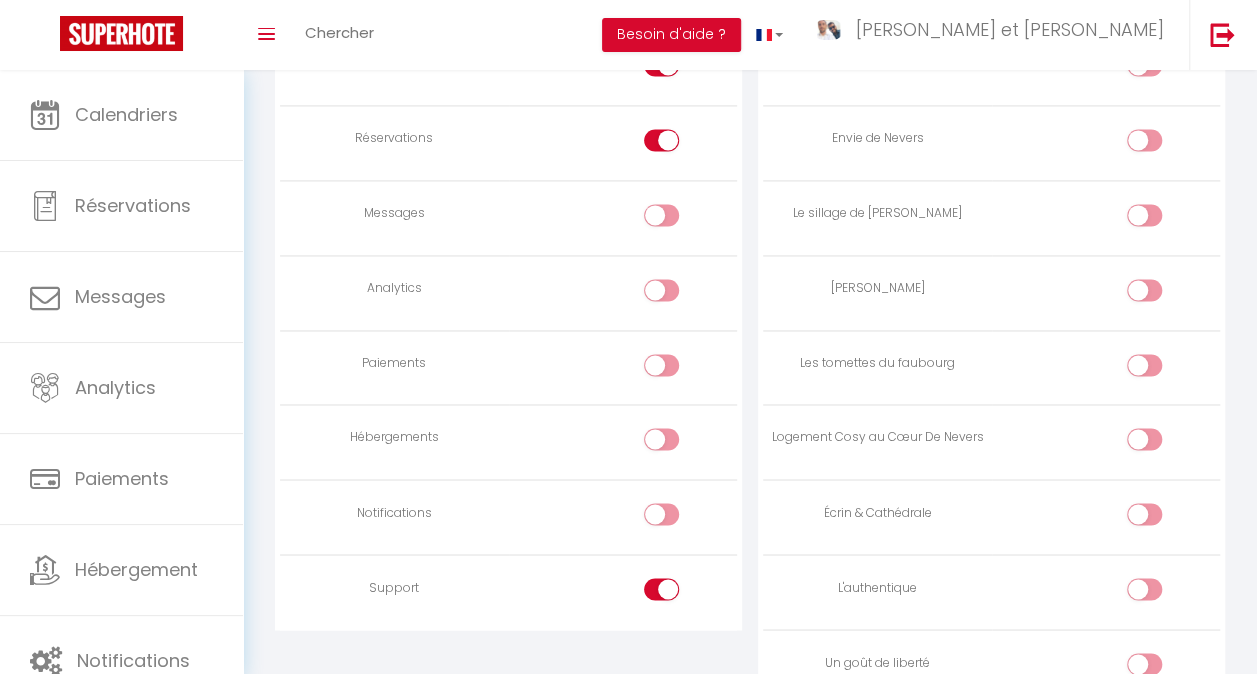 scroll, scrollTop: 1435, scrollLeft: 0, axis: vertical 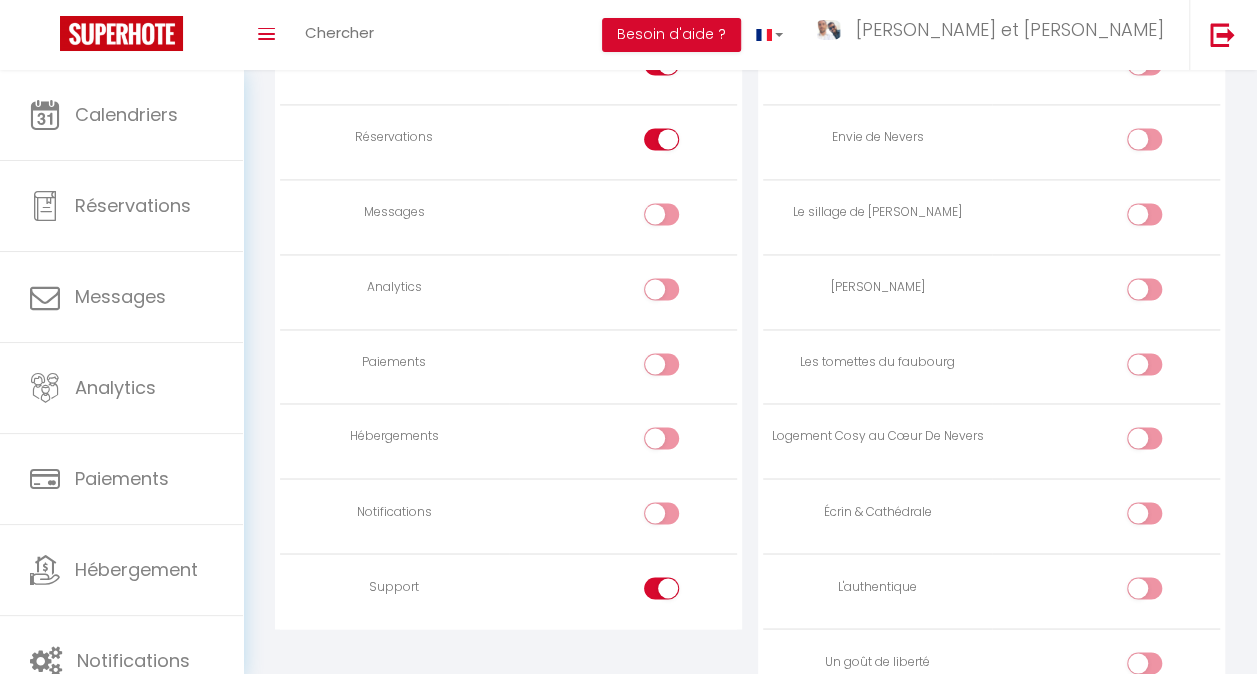 click at bounding box center (661, 588) 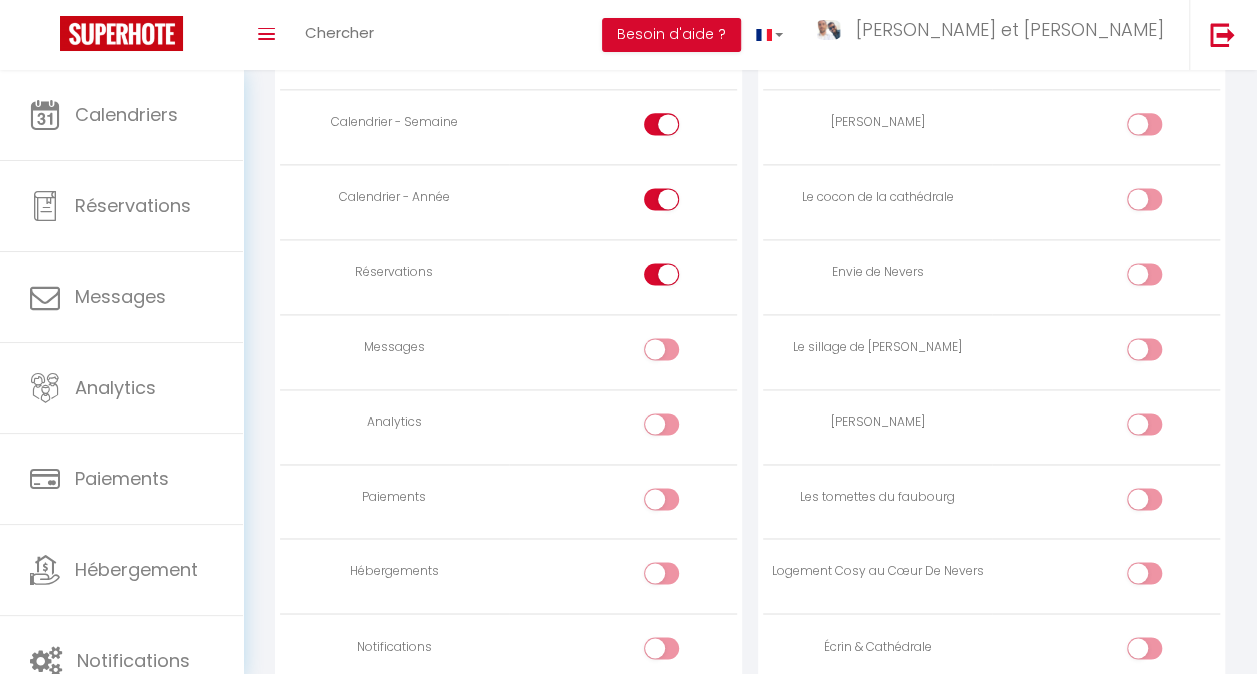 scroll, scrollTop: 1301, scrollLeft: 0, axis: vertical 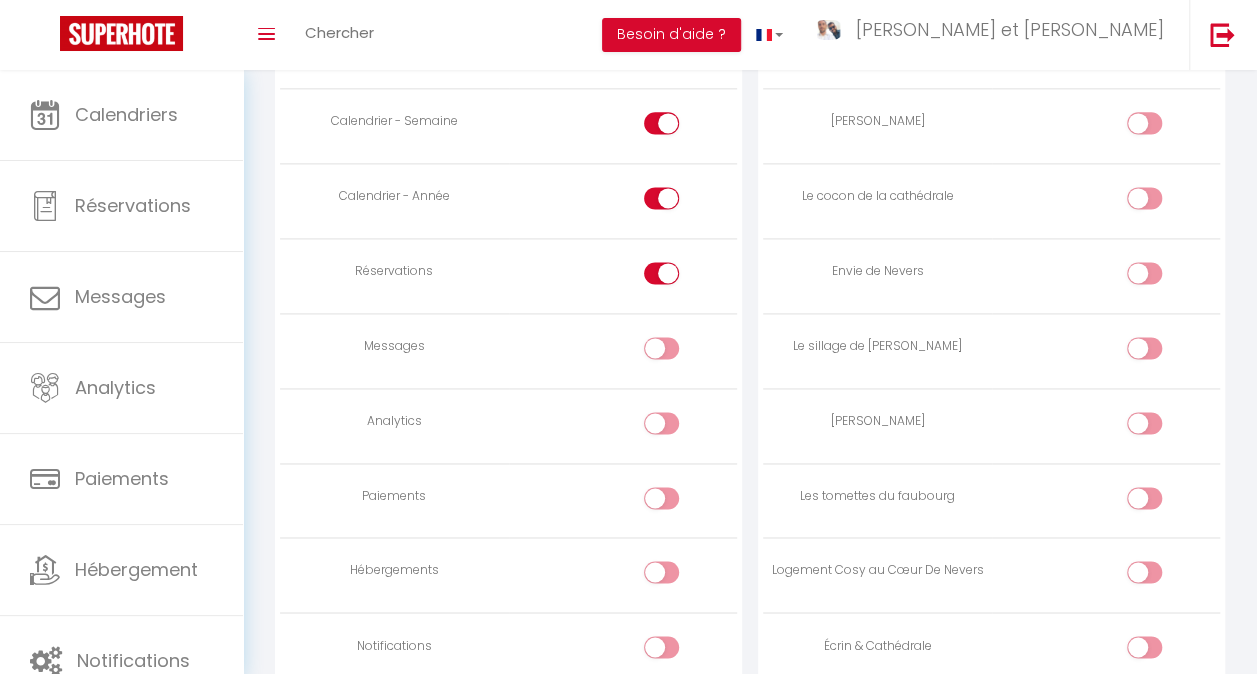 click at bounding box center (1144, 423) 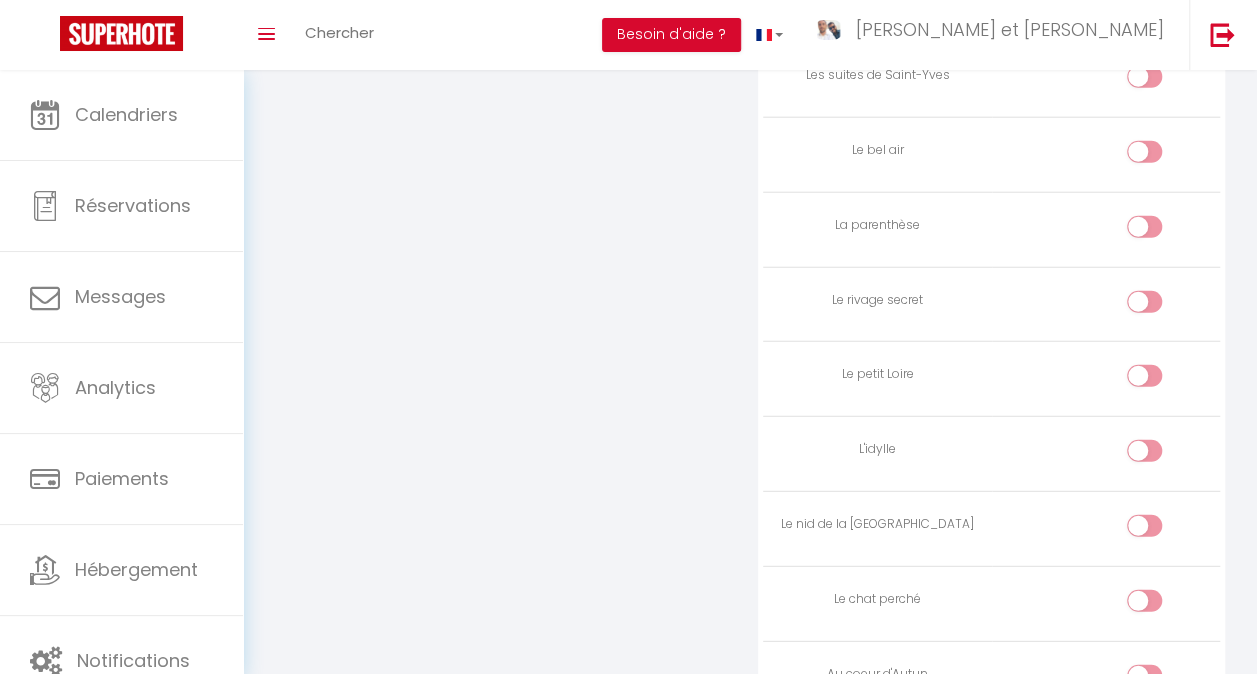 scroll, scrollTop: 2473, scrollLeft: 0, axis: vertical 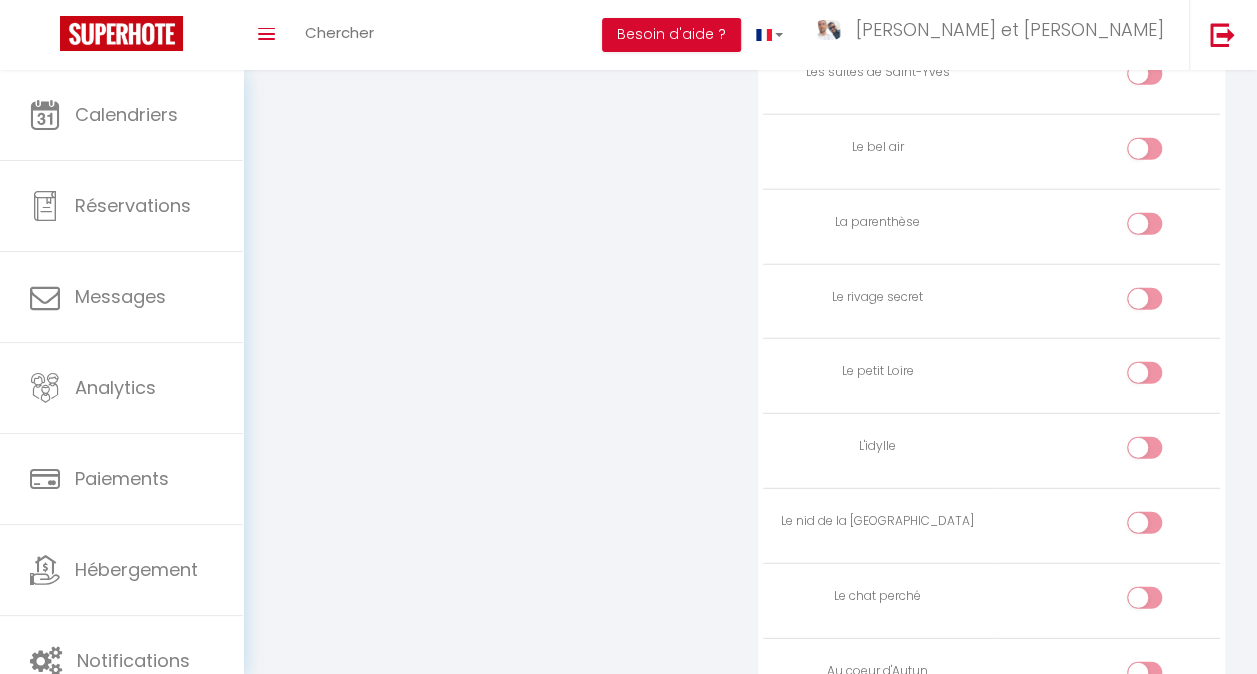 click at bounding box center [1161, 527] 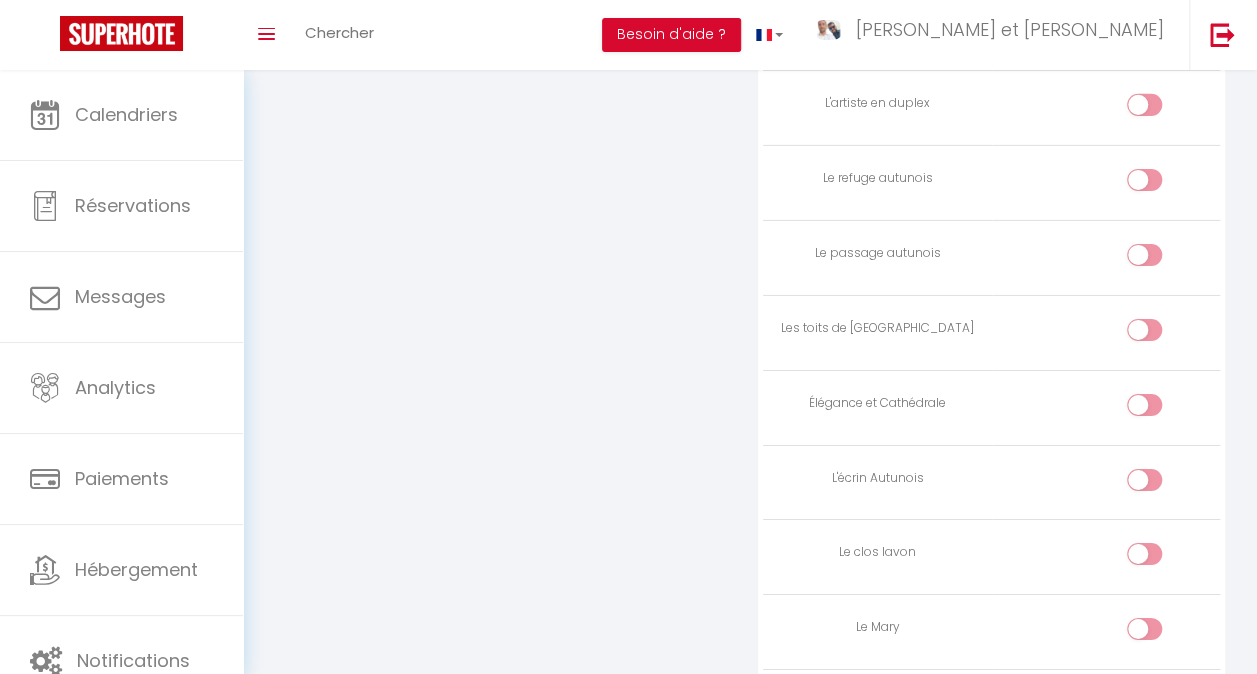 scroll, scrollTop: 3192, scrollLeft: 0, axis: vertical 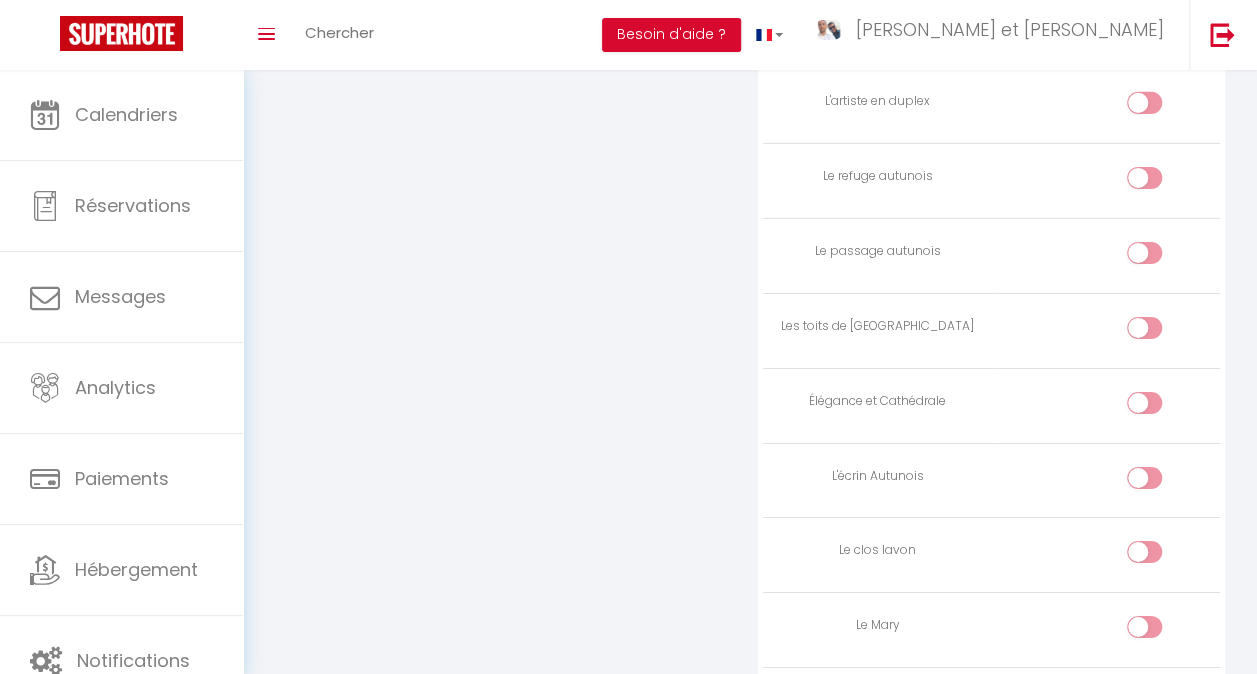click at bounding box center (1144, 552) 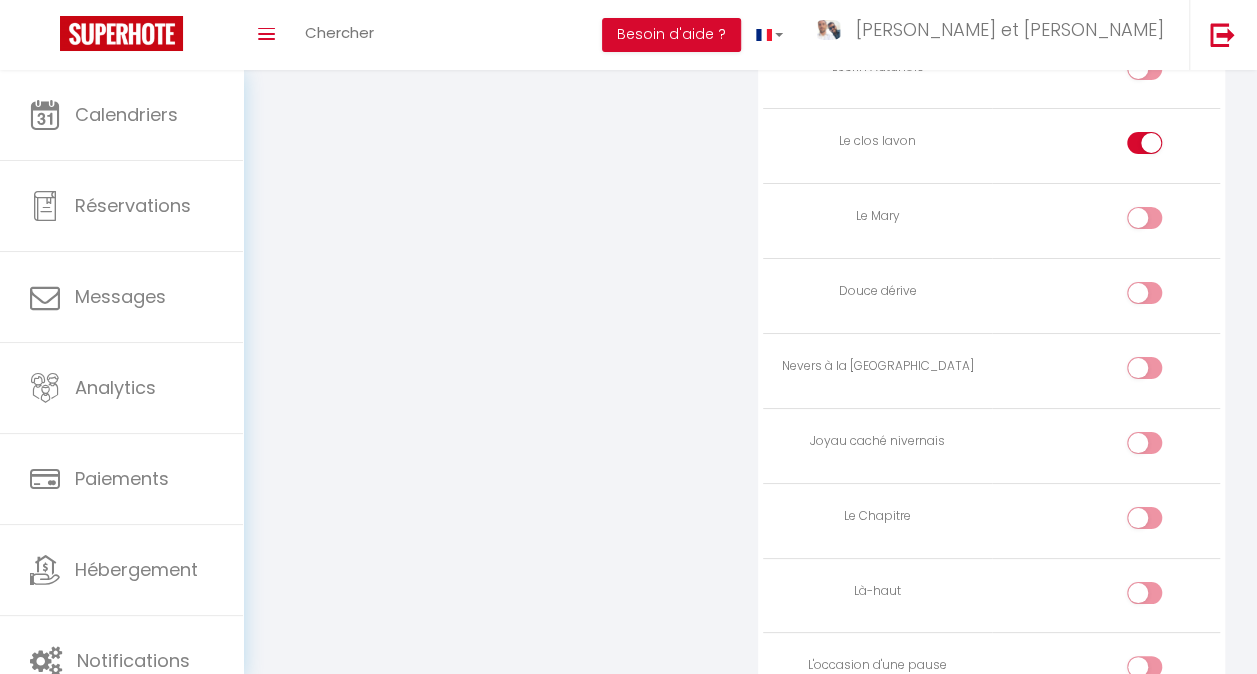 scroll, scrollTop: 3709, scrollLeft: 0, axis: vertical 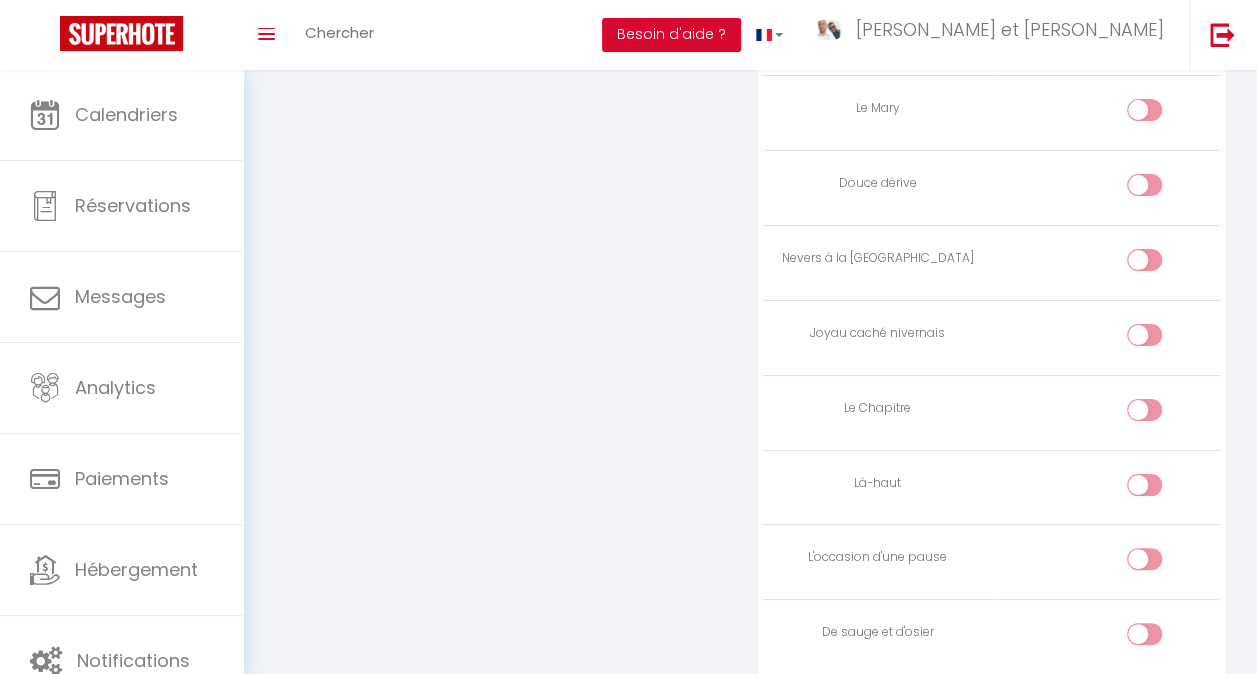 click at bounding box center (1144, 559) 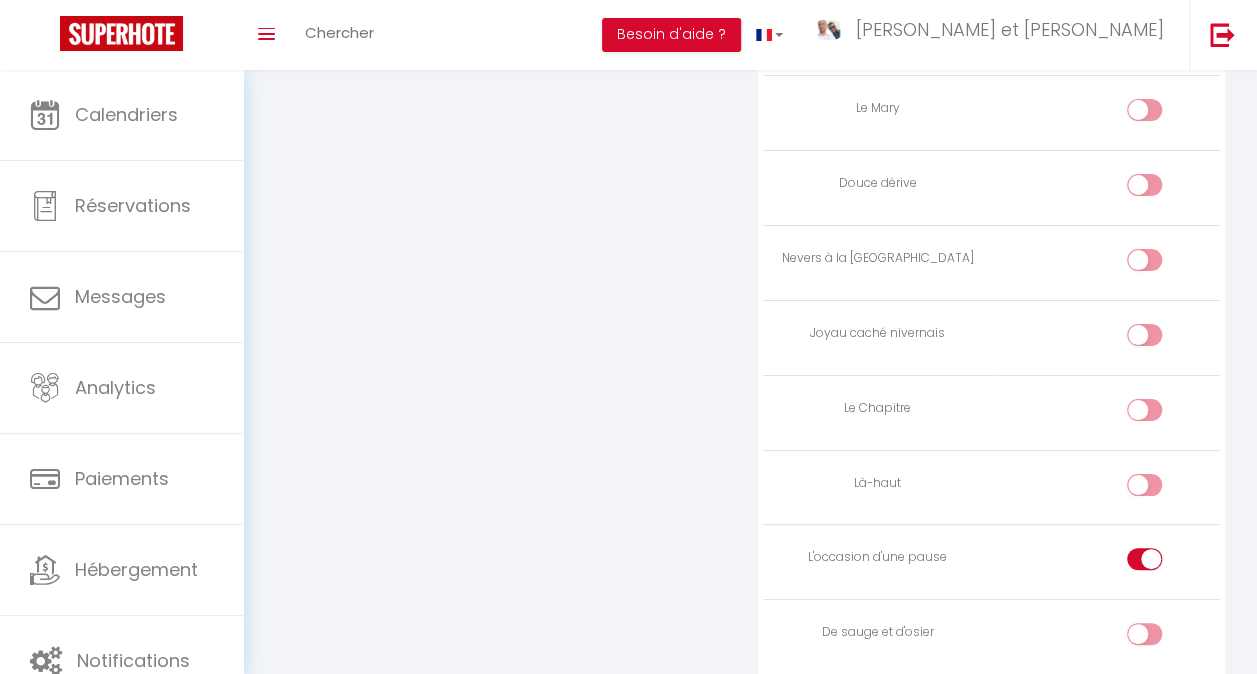 click at bounding box center [1144, 634] 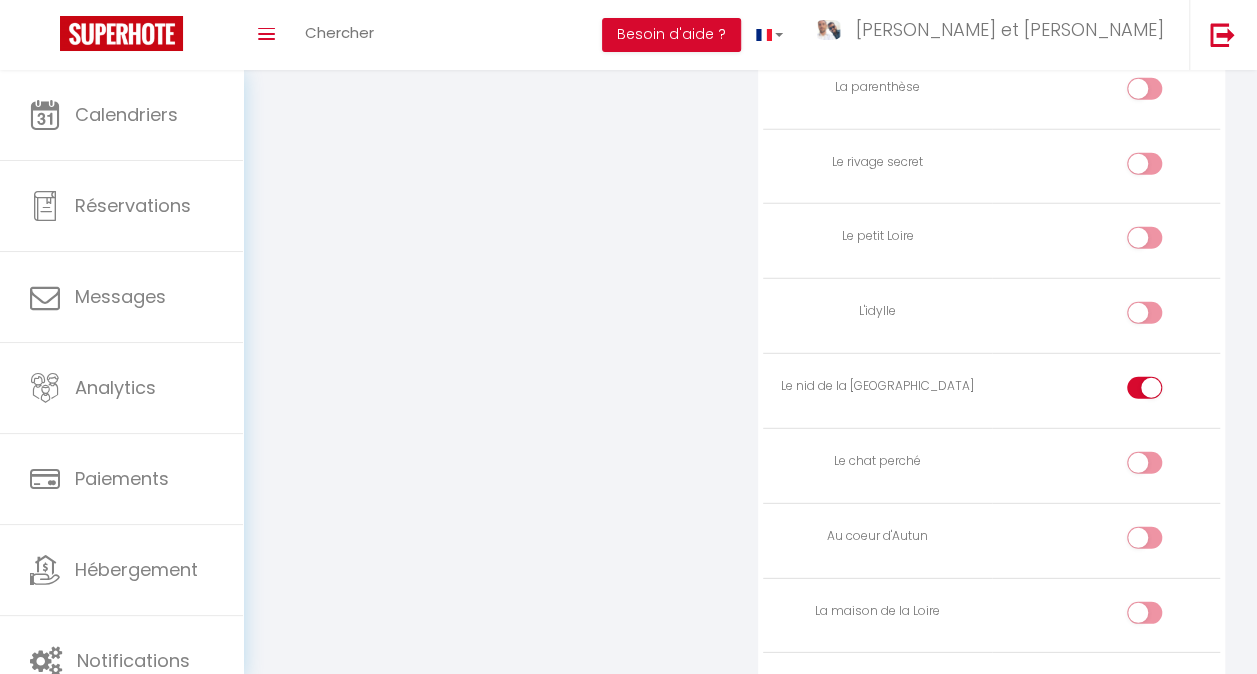 scroll, scrollTop: 2824, scrollLeft: 0, axis: vertical 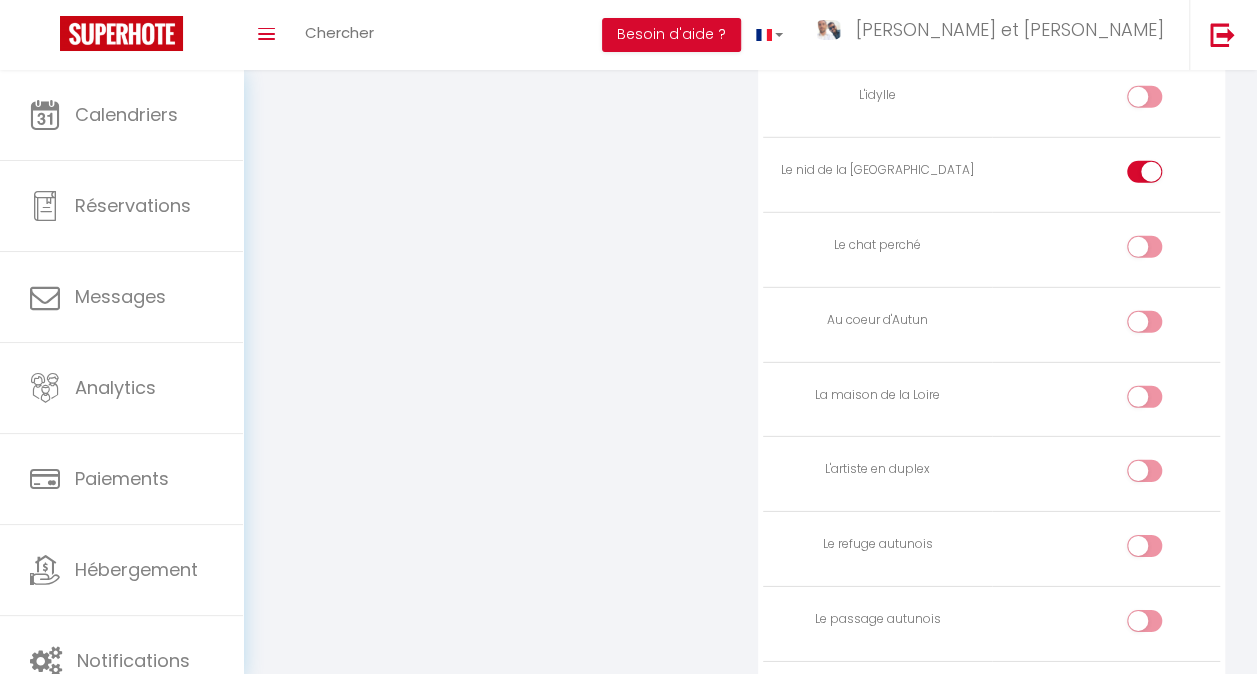 click at bounding box center (1144, 471) 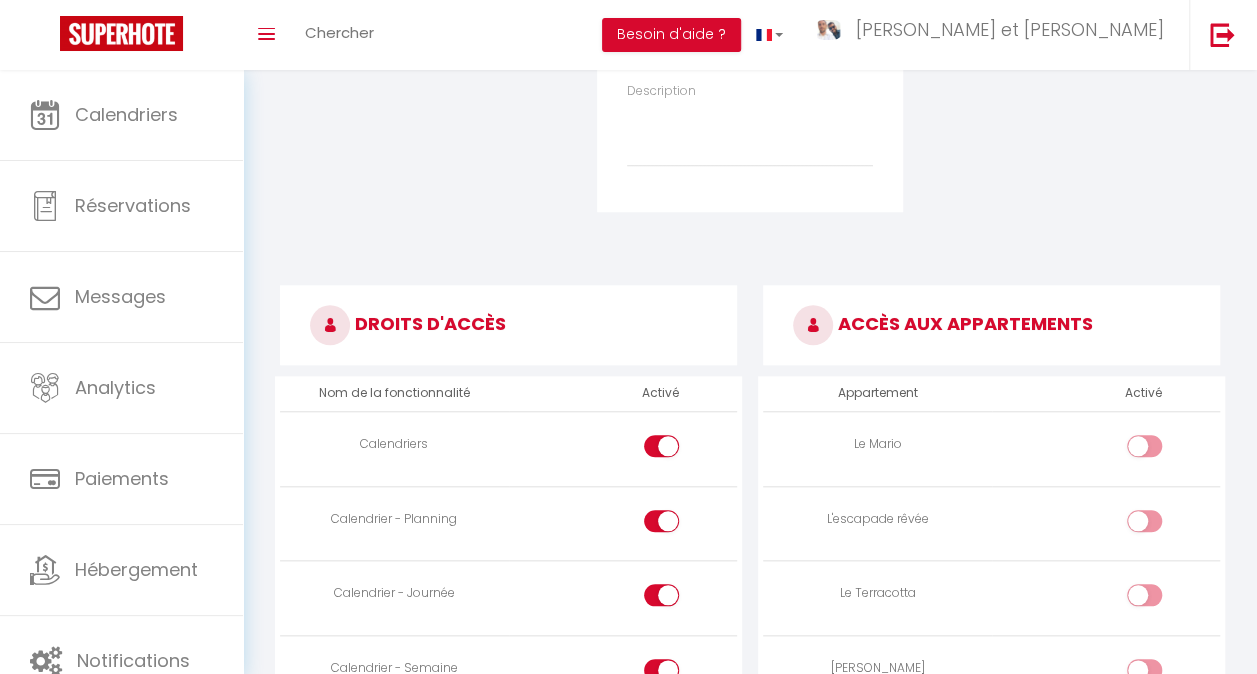 scroll, scrollTop: 0, scrollLeft: 0, axis: both 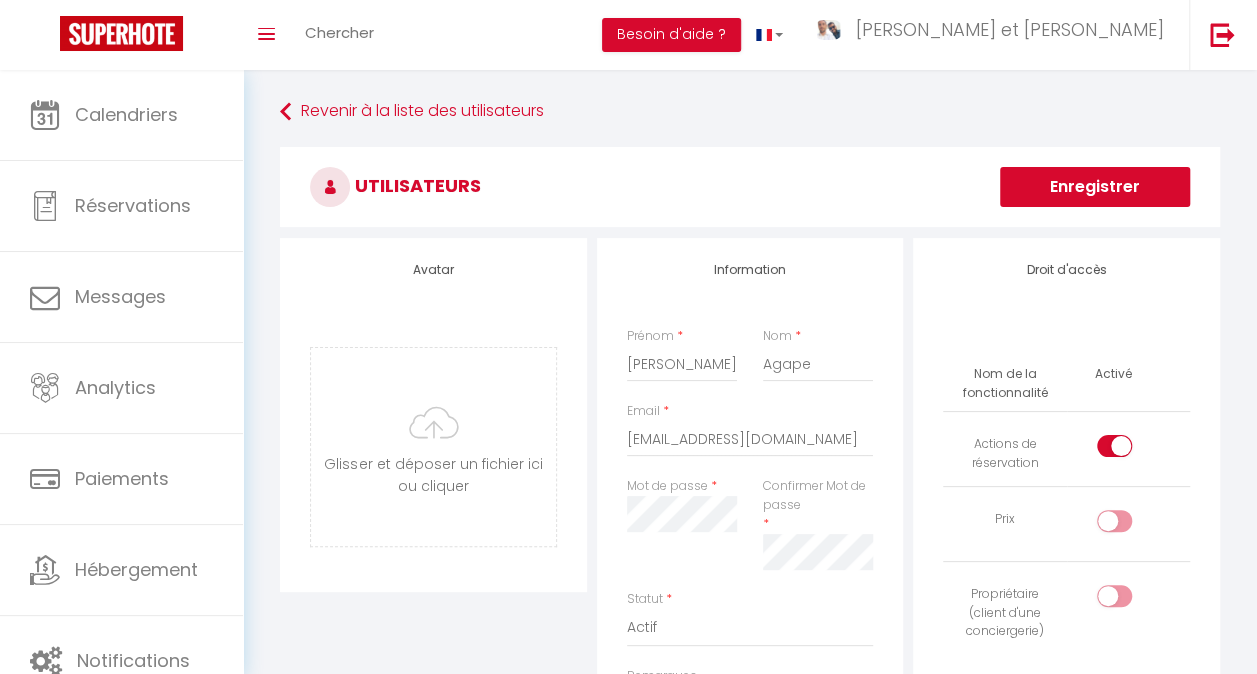click on "Enregistrer" at bounding box center (1095, 187) 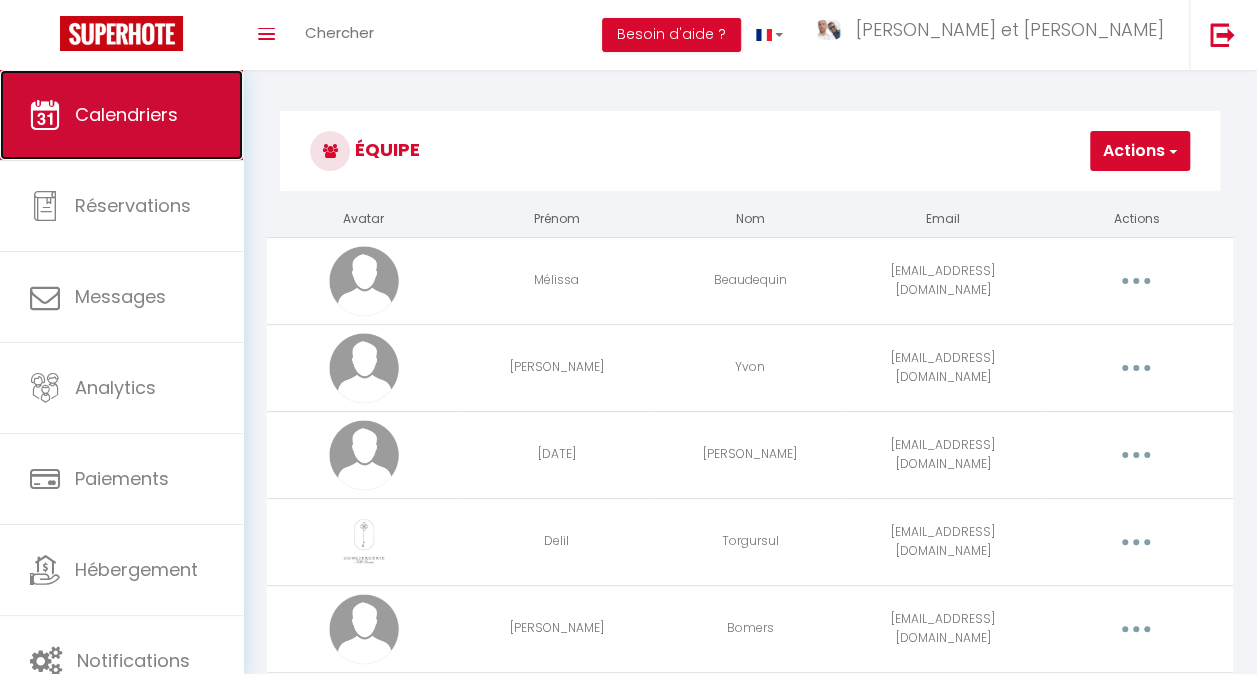 click on "Calendriers" at bounding box center [126, 114] 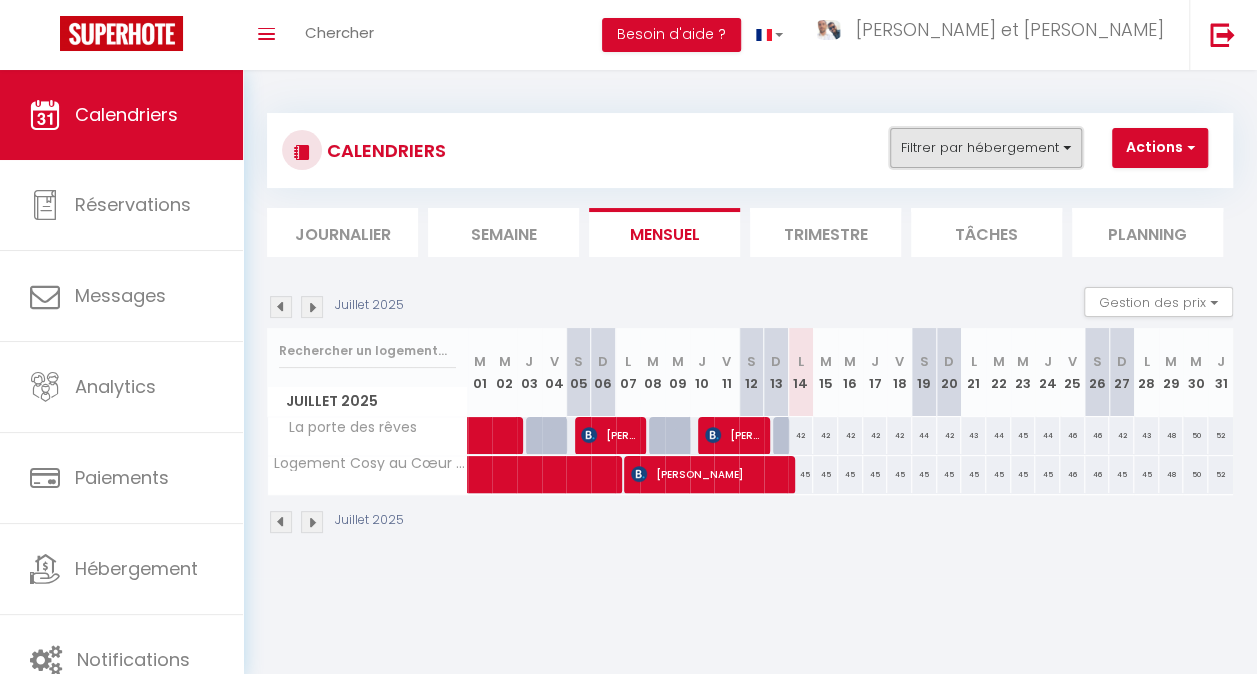 click on "Filtrer par hébergement" at bounding box center [986, 148] 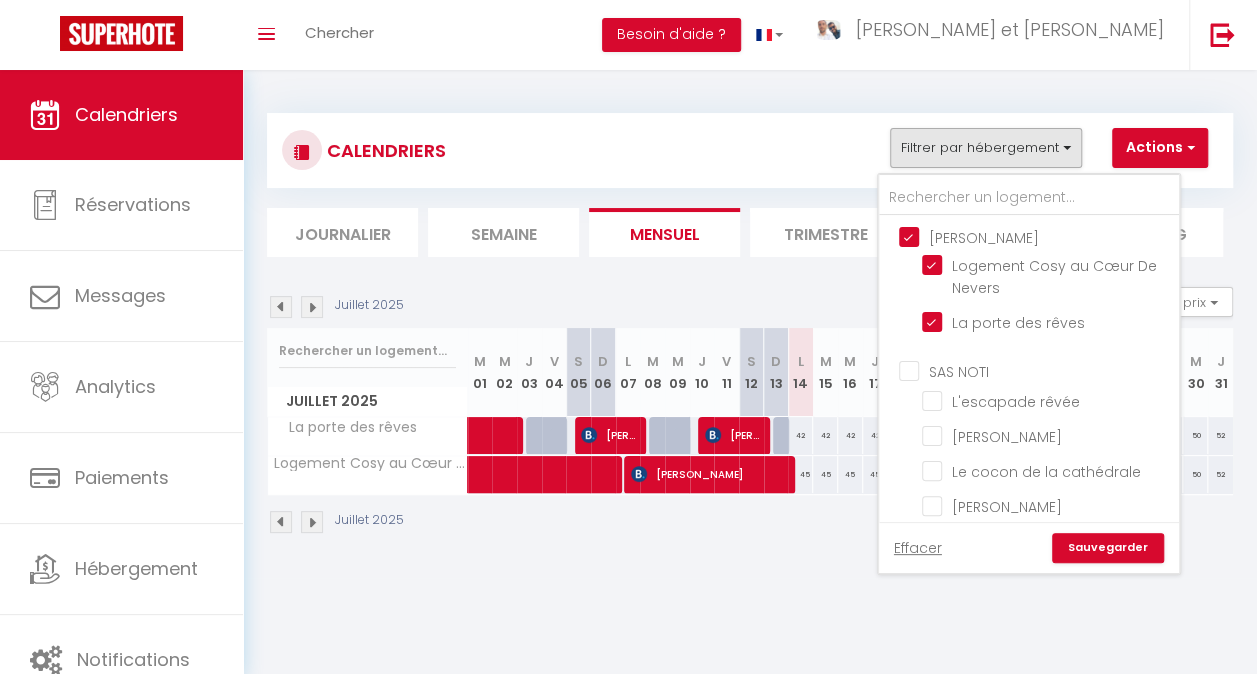 click on "[PERSON_NAME]" at bounding box center [1049, 236] 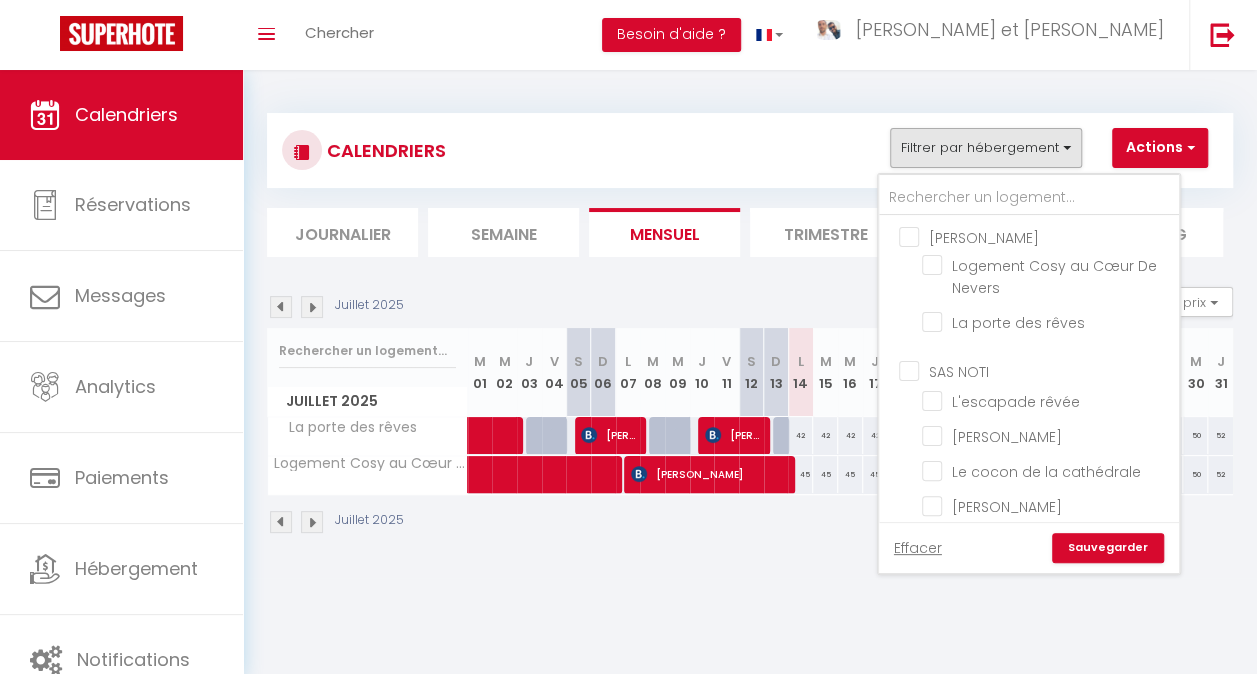 checkbox on "false" 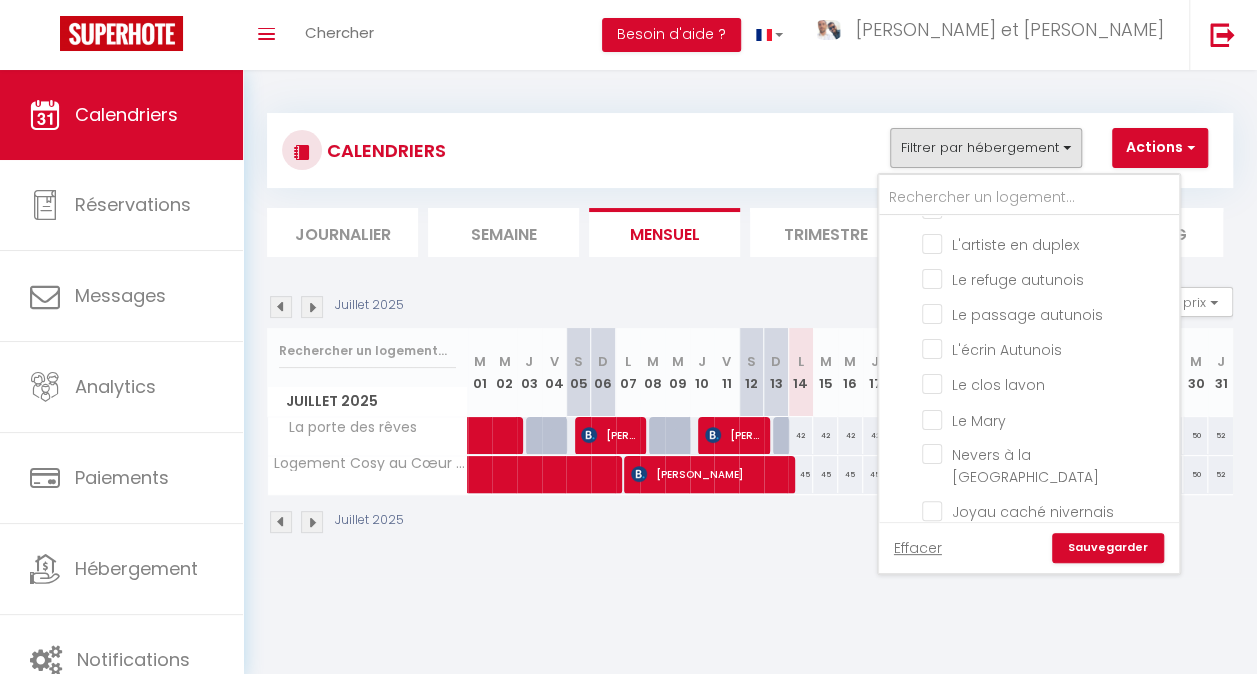 scroll, scrollTop: 1183, scrollLeft: 0, axis: vertical 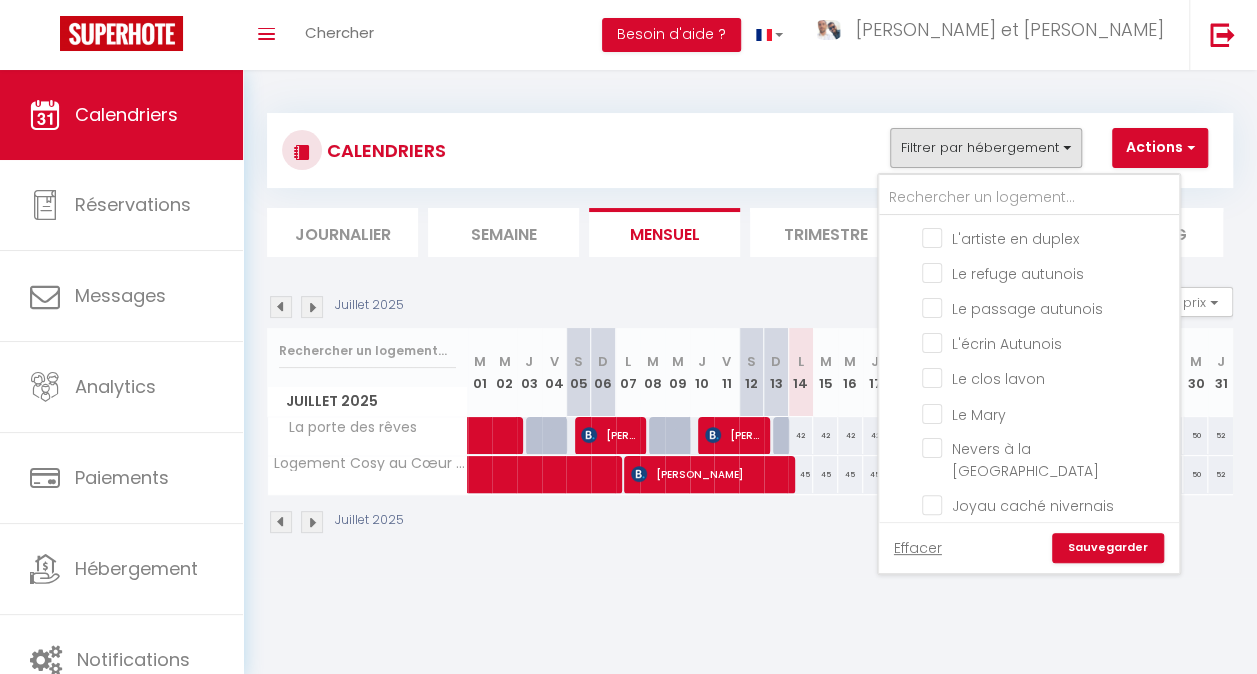 click on "Joyau caché nivernais" at bounding box center (1047, 504) 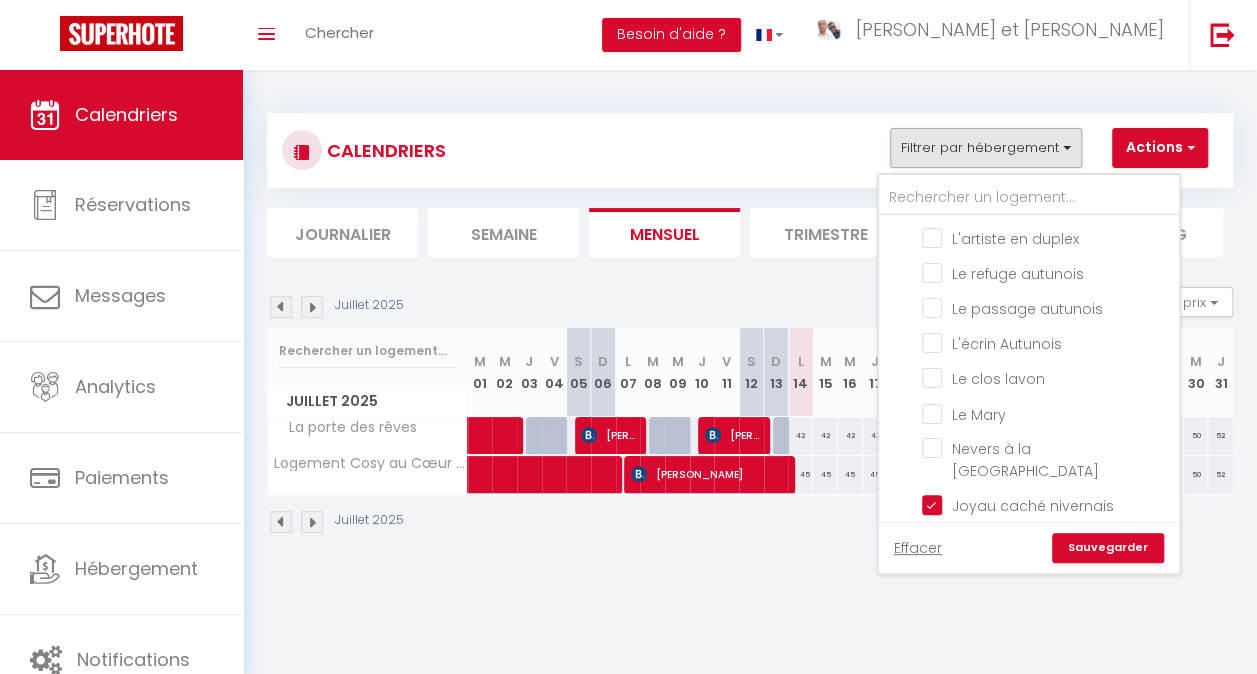 checkbox on "false" 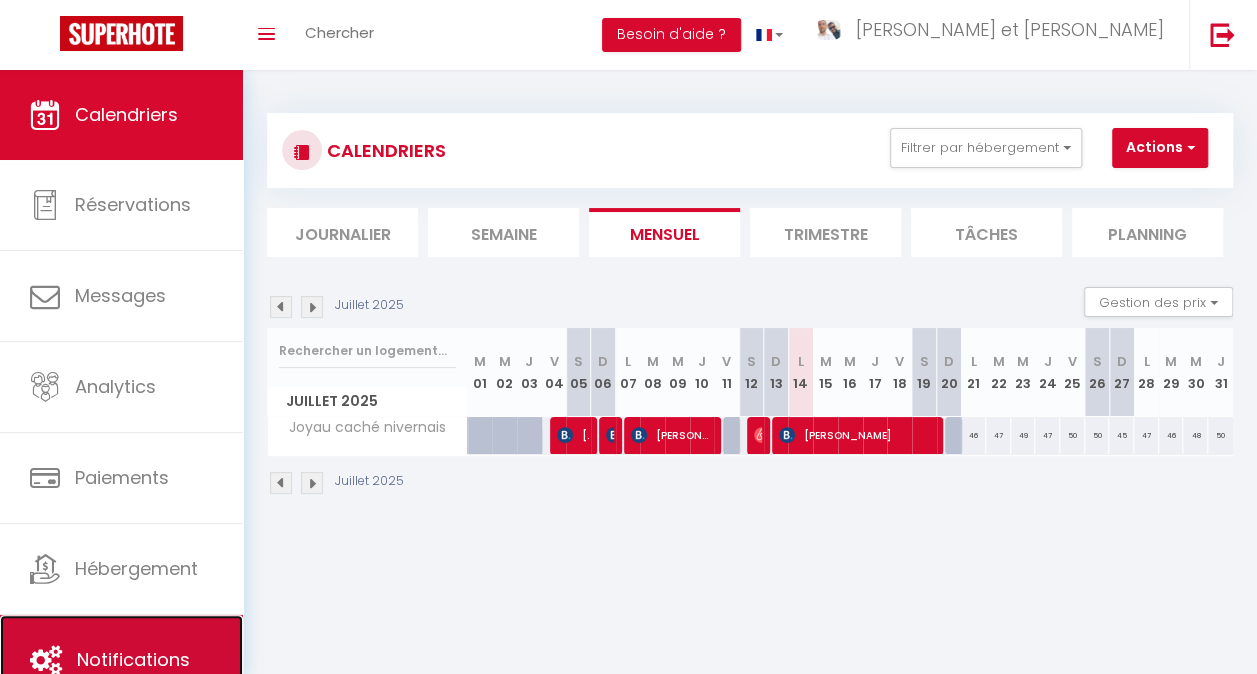 click on "Notifications" at bounding box center (121, 660) 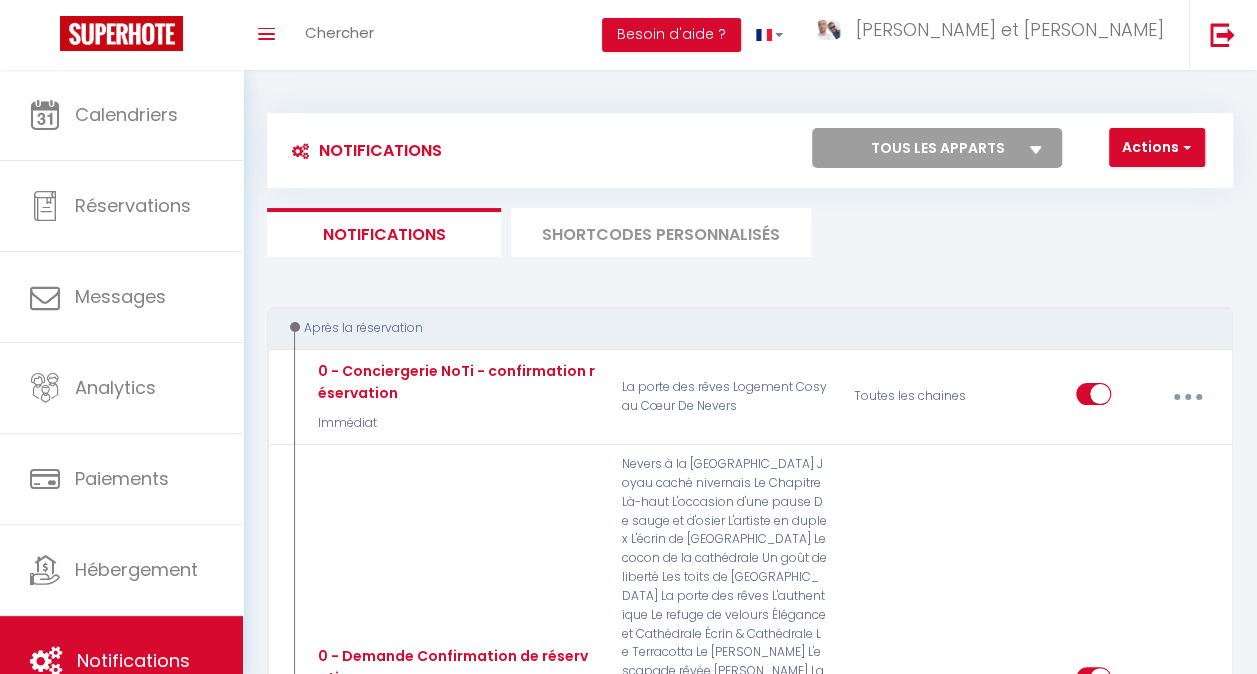 click on "SHORTCODES PERSONNALISÉS" at bounding box center (661, 232) 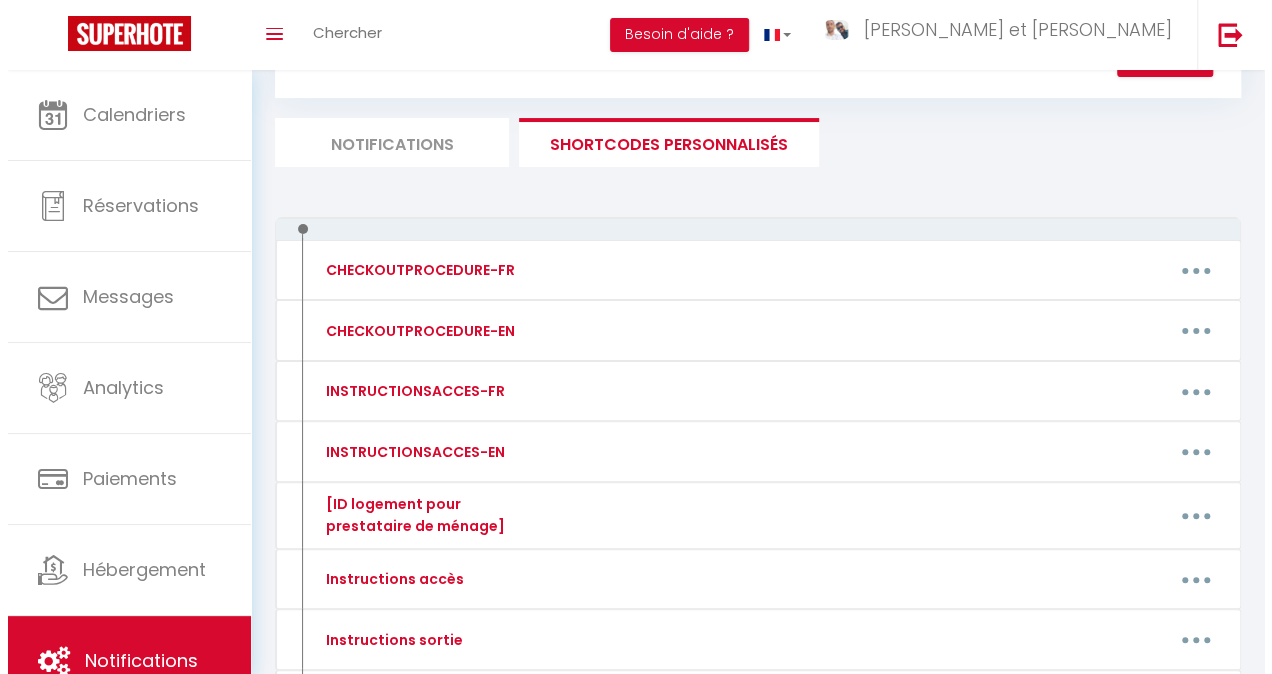 scroll, scrollTop: 91, scrollLeft: 0, axis: vertical 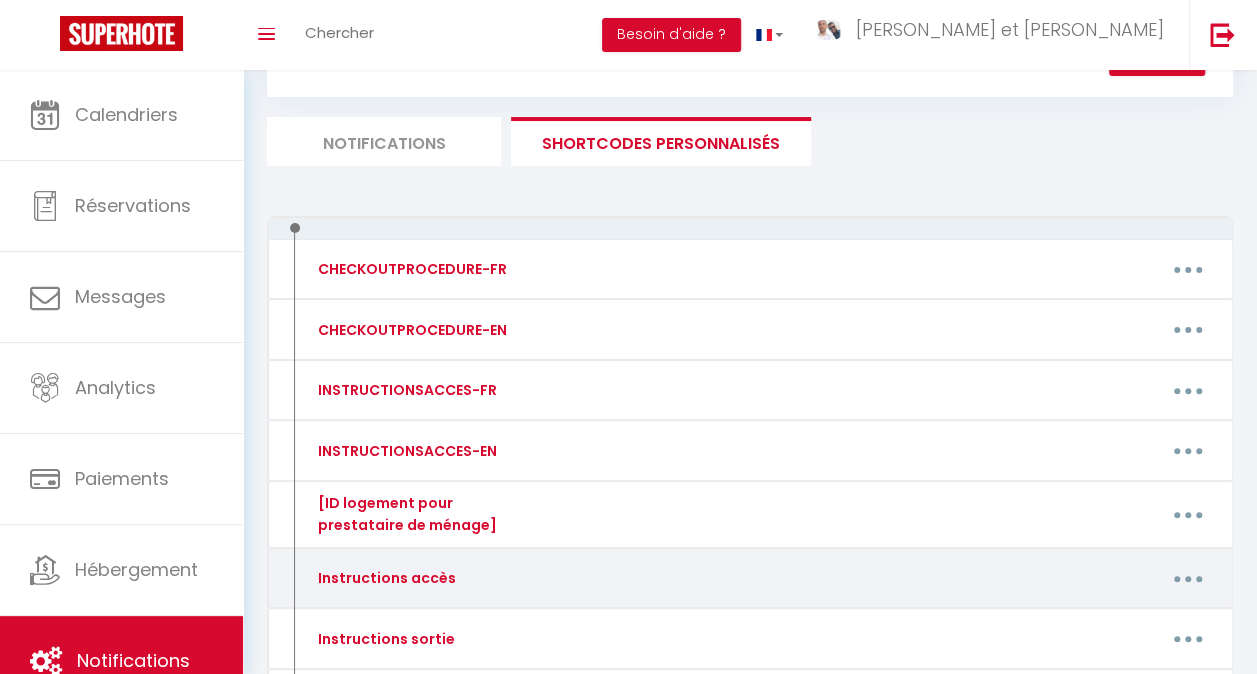 click at bounding box center (1188, 578) 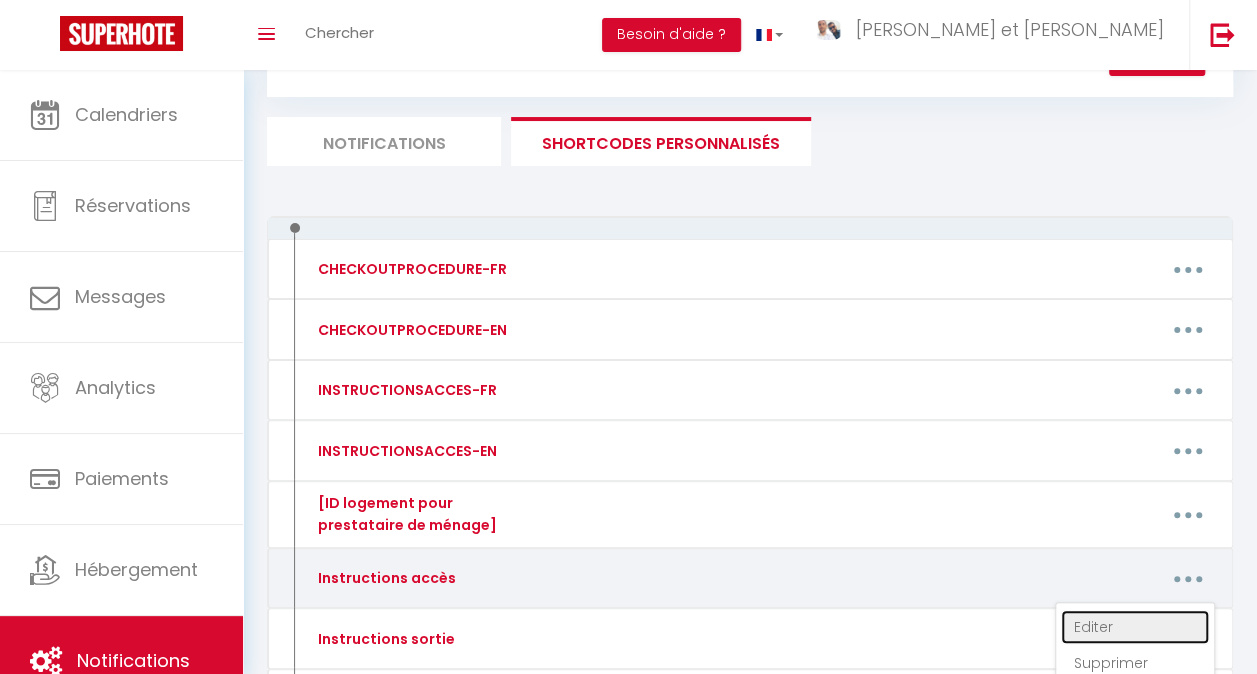 click on "Editer" at bounding box center (1135, 627) 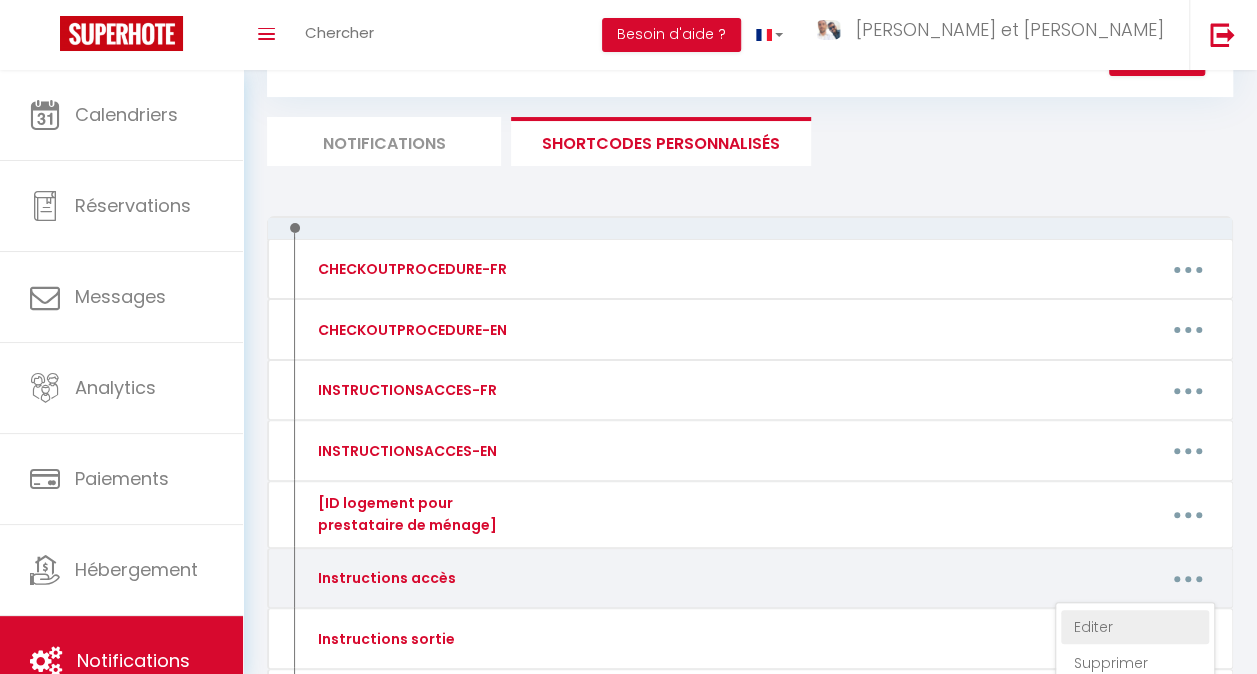 type on "Instructions accès" 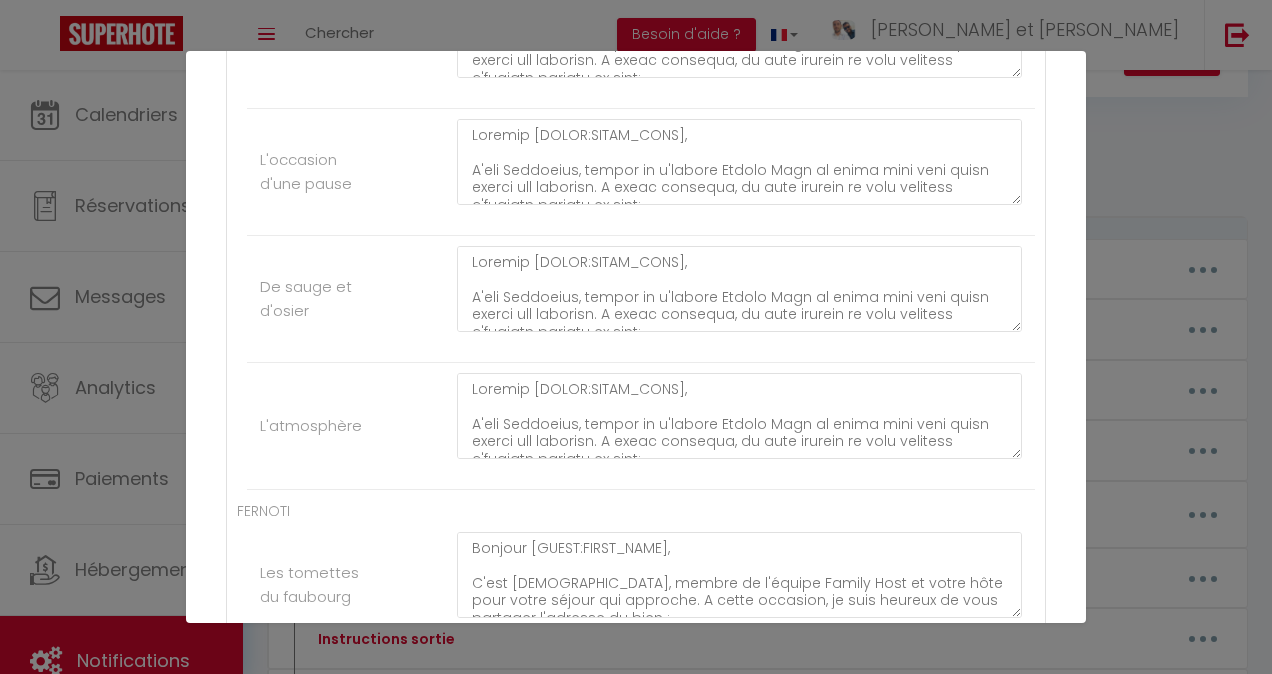 scroll, scrollTop: 5515, scrollLeft: 0, axis: vertical 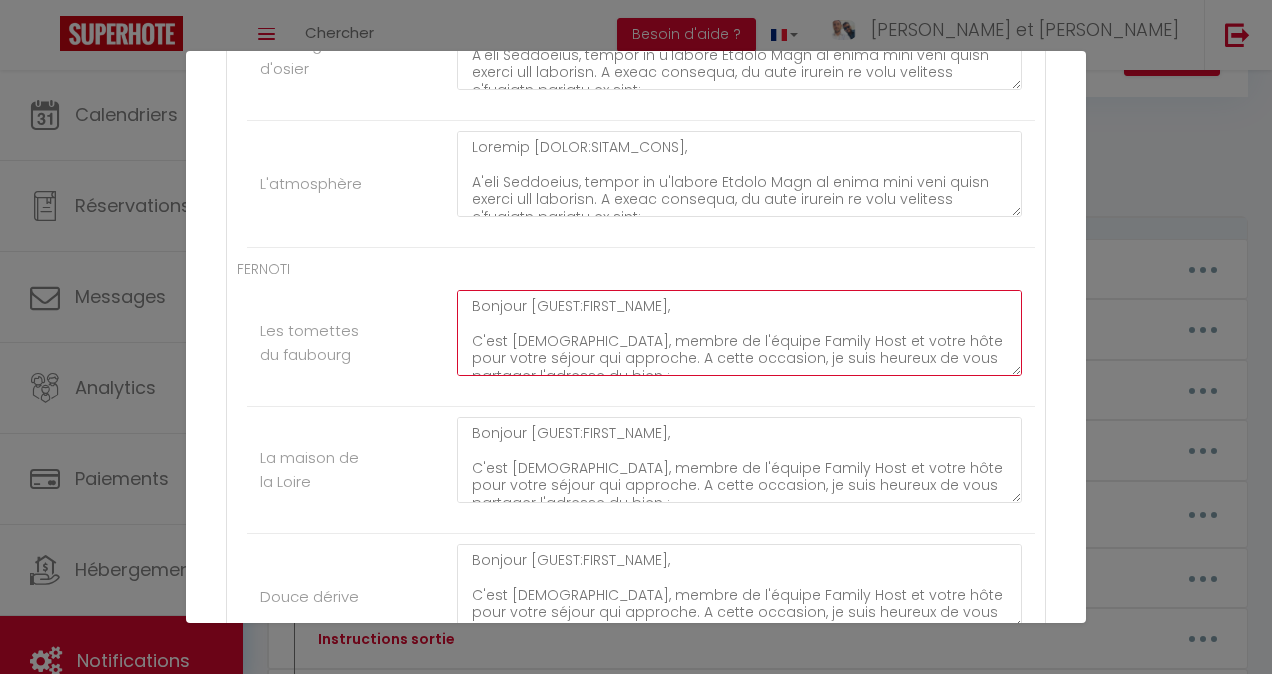 click on "Bonjour [GUEST:FIRST_NAME],
C'est [DEMOGRAPHIC_DATA], membre de l'équipe Family Host et votre hôte pour votre séjour qui approche. A cette occasion, je suis heureux de vous partager l'adresse du bien :
[STREET_ADDRESS]
Pour entrer dans le logement, il suffit de pousser le portail, vous rendre
sur le côté droit de l'immeuble situé en face du portail. Vous pouvez ensuite accéder au logement en ouvrant la boite à clé situé à côté de la porte d'entrée avec le code 0106.
Pour votre information, la porte peut être capricieuse, pour la fermer à clé il suffit de remonter la poignée et fermer.
Enfin, vous pouvez profiter de la fibre internet en vous connectant au wifi :
Identifiant : Le gite de la Loire
Mot de passe : [SECURITY_DATA]
Si vous avez la moindre question, n'hésitez pas à me contacter au + [PHONE_NUMBER] ou à contacter mon collègue [PERSON_NAME] au + 33 6 76 15 16 44.
Merci
Bon séjour à vous
[PERSON_NAME] de l'équipe Family Host" at bounding box center (739, -4970) 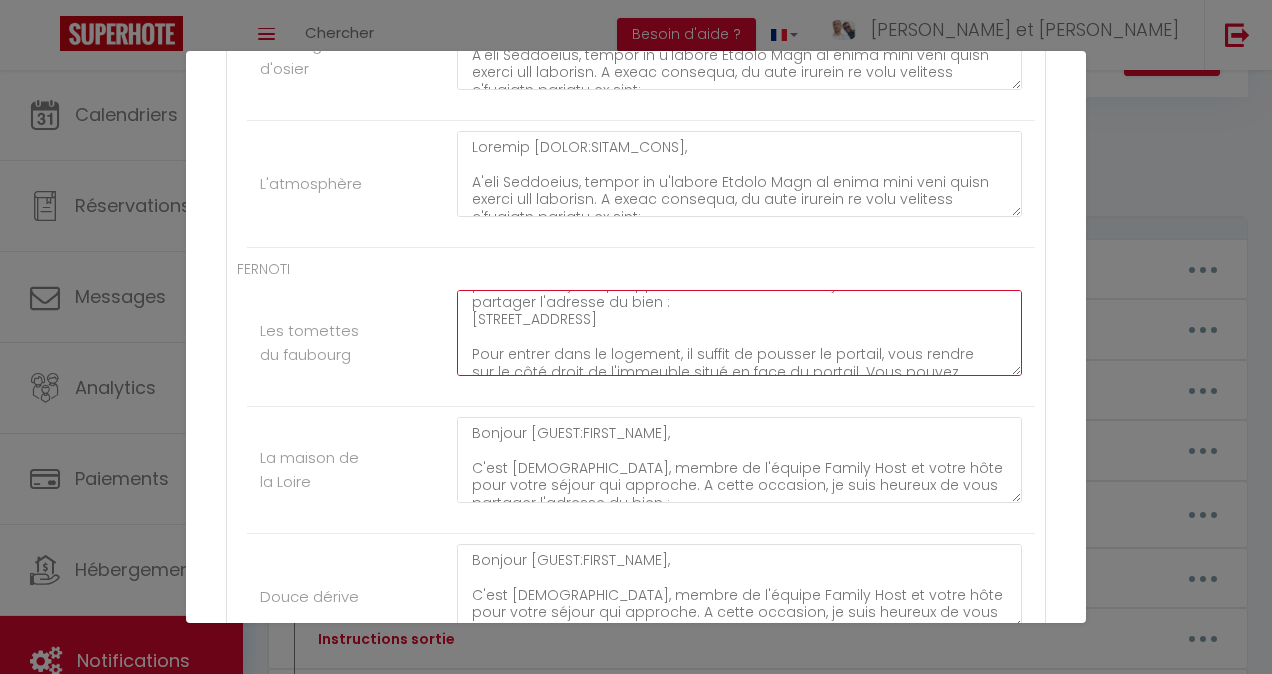 scroll, scrollTop: 128, scrollLeft: 0, axis: vertical 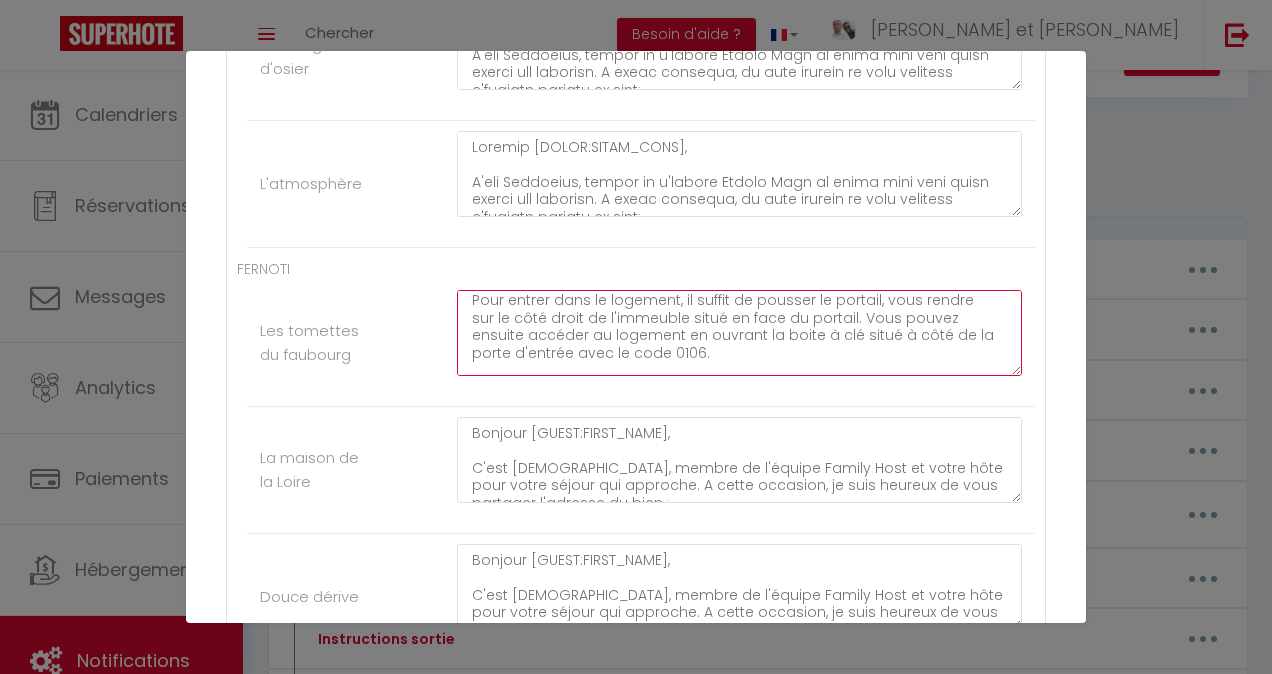 click on "Bonjour [GUEST:FIRST_NAME],
C'est [DEMOGRAPHIC_DATA], membre de l'équipe Family Host et votre hôte pour votre séjour qui approche. A cette occasion, je suis heureux de vous partager l'adresse du bien :
[STREET_ADDRESS]
Pour entrer dans le logement, il suffit de pousser le portail, vous rendre
sur le côté droit de l'immeuble situé en face du portail. Vous pouvez ensuite accéder au logement en ouvrant la boite à clé situé à côté de la porte d'entrée avec le code 0106.
Pour votre information, la porte peut être capricieuse, pour la fermer à clé il suffit de remonter la poignée et fermer.
Enfin, vous pouvez profiter de la fibre internet en vous connectant au wifi :
Identifiant : Le gite de la Loire
Mot de passe : [SECURITY_DATA]
Si vous avez la moindre question, n'hésitez pas à me contacter au + [PHONE_NUMBER] ou à contacter mon collègue [PERSON_NAME] au + 33 6 76 15 16 44.
Merci
Bon séjour à vous
[PERSON_NAME] de l'équipe Family Host" at bounding box center [739, -4970] 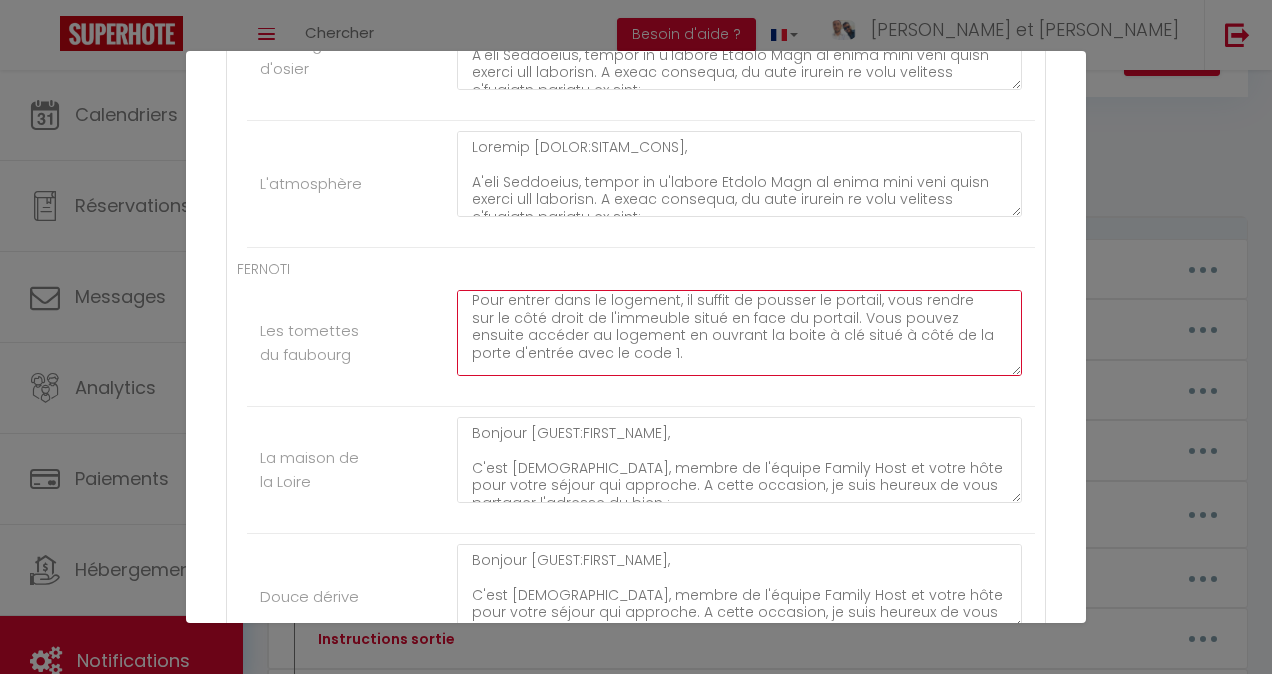 scroll, scrollTop: 134, scrollLeft: 0, axis: vertical 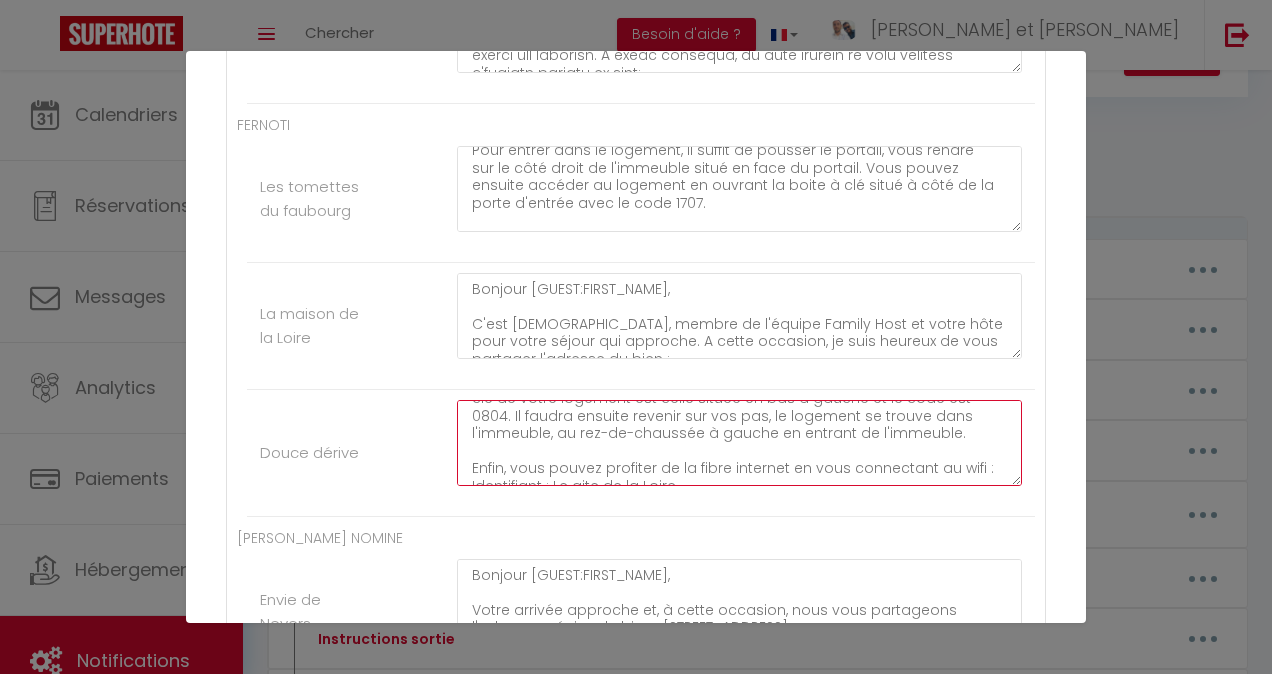 click on "Bonjour [GUEST:FIRST_NAME],
C'est [DEMOGRAPHIC_DATA], membre de l'équipe Family Host et votre hôte pour votre séjour qui approche. A cette occasion, je suis heureux de vous partager l'adresse du bien :
[STREET_ADDRESS]
Pour entrer dans le logement, il suffit de pousser le portail, vous rendre
à droite de l'immeuble où se trouvent plusieurs boites à clés. La boite à clé de votre logement est celle située en bas à gauche et le code est 0804. Il faudra ensuite revenir sur vos pas, le logement se trouve dans l'immeuble, au rez-de-chaussée à gauche en entrant de l'immeuble.
Enfin, vous pouvez profiter de la fibre internet en vous connectant au wifi :
Identifiant : Le gite de la Loire
Mot de passe : [SECURITY_DATA]
Si vous avez la moindre question, n'hésitez pas à me contacter au + [PHONE_NUMBER] ou à contacter mon collègue [PERSON_NAME] au + 33 6 76 15 16 44.
Merci
Bon séjour à vous
[PERSON_NAME] de l'équipe Family Host" at bounding box center (739, -4574) 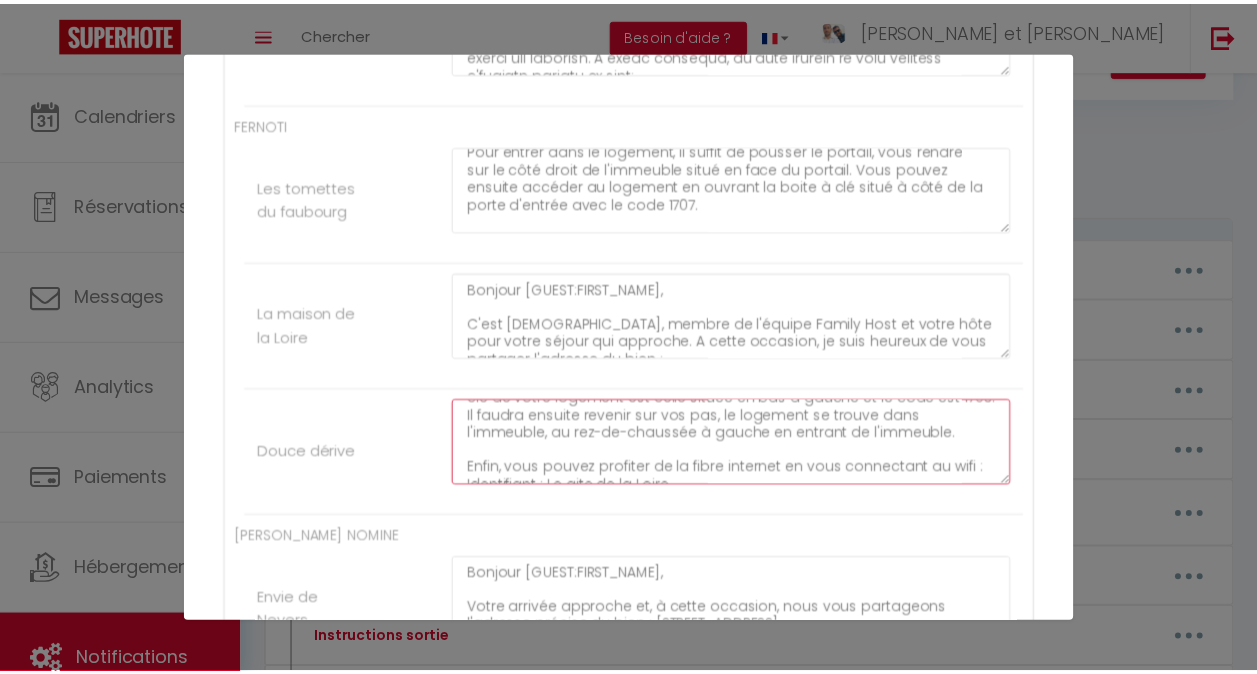scroll, scrollTop: 5815, scrollLeft: 0, axis: vertical 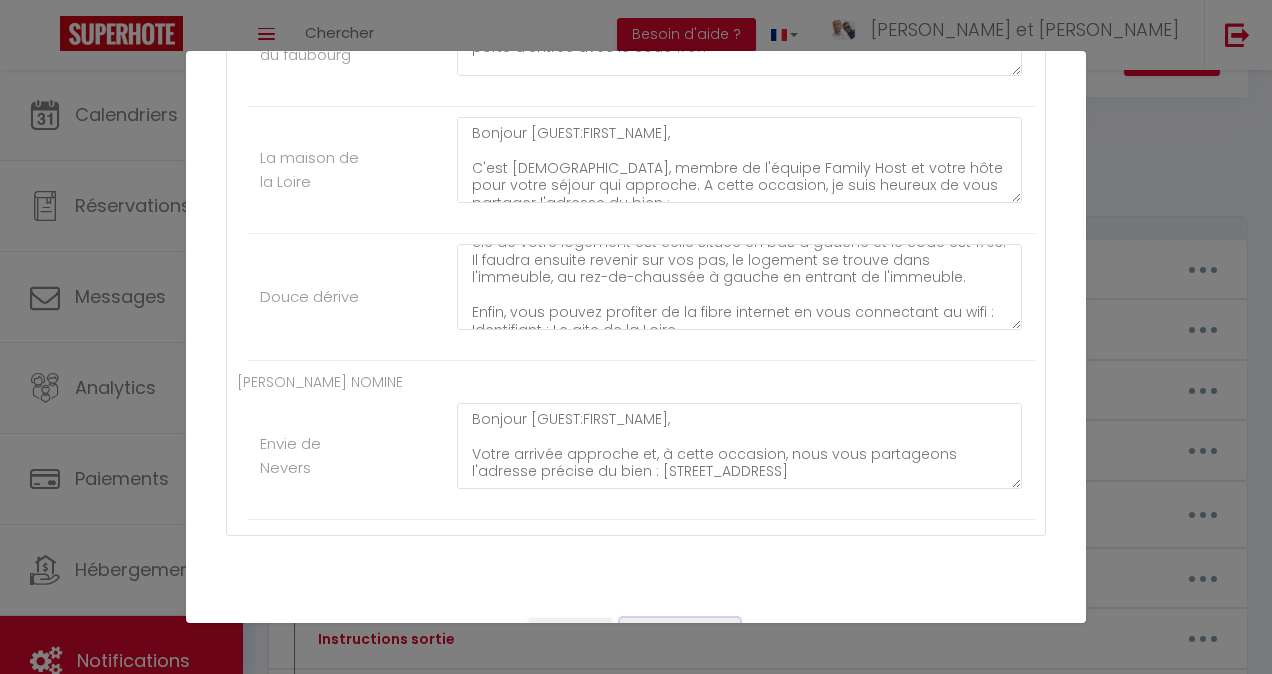 click on "Mettre à jour" at bounding box center (680, 635) 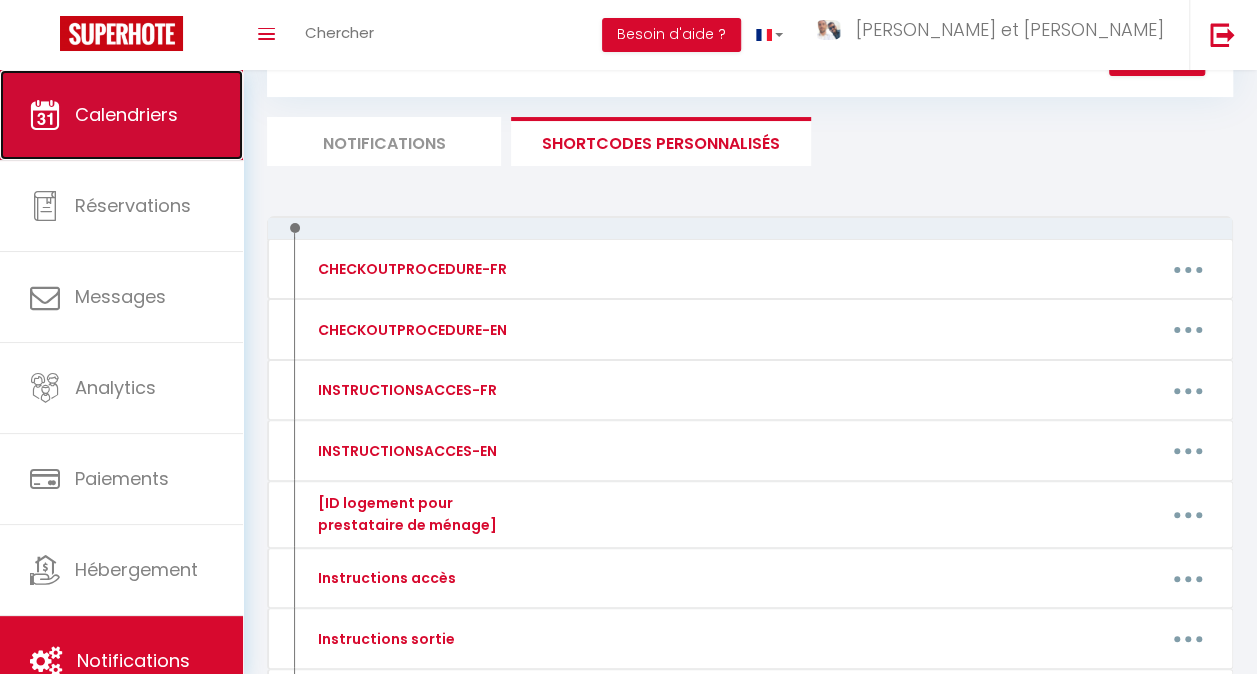 click on "Calendriers" at bounding box center [121, 115] 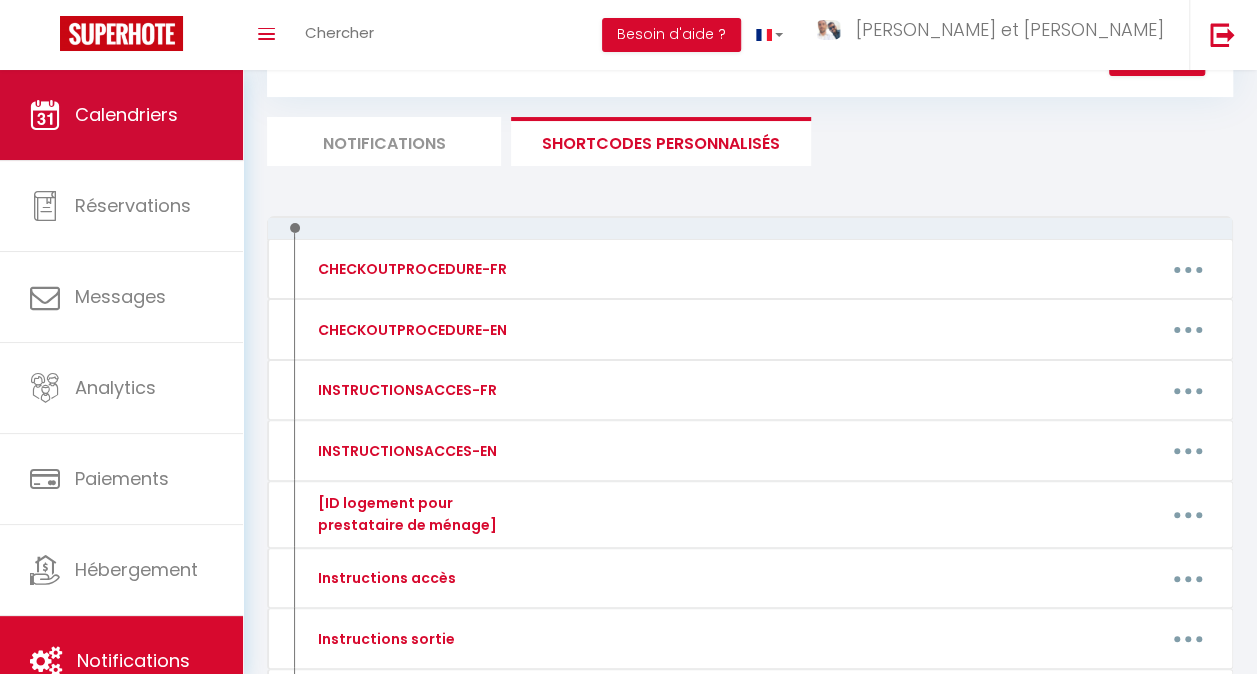 scroll, scrollTop: 0, scrollLeft: 0, axis: both 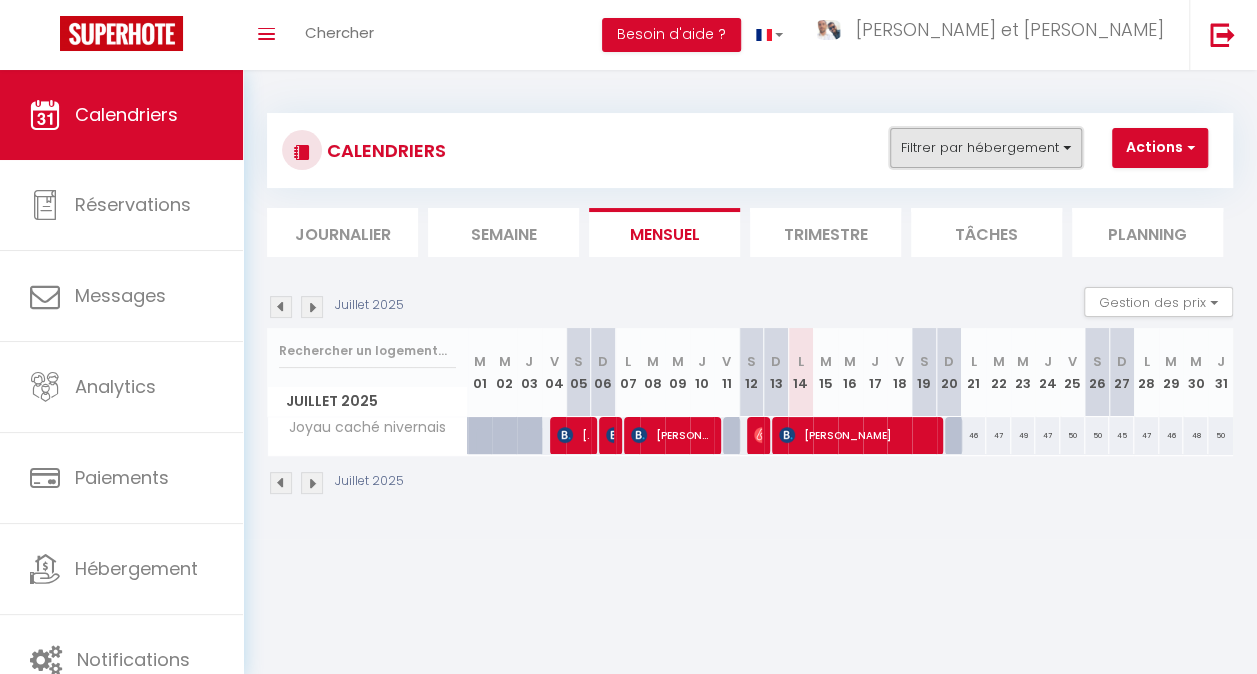 click on "Filtrer par hébergement" at bounding box center [986, 148] 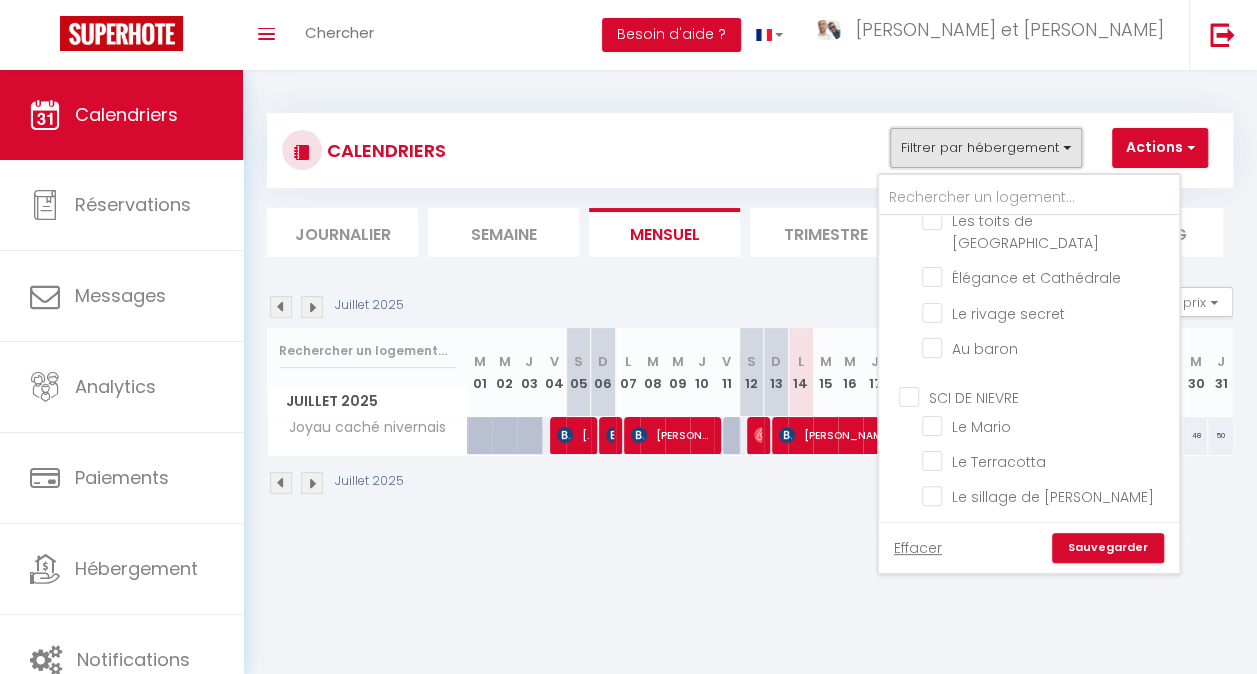 scroll, scrollTop: 610, scrollLeft: 0, axis: vertical 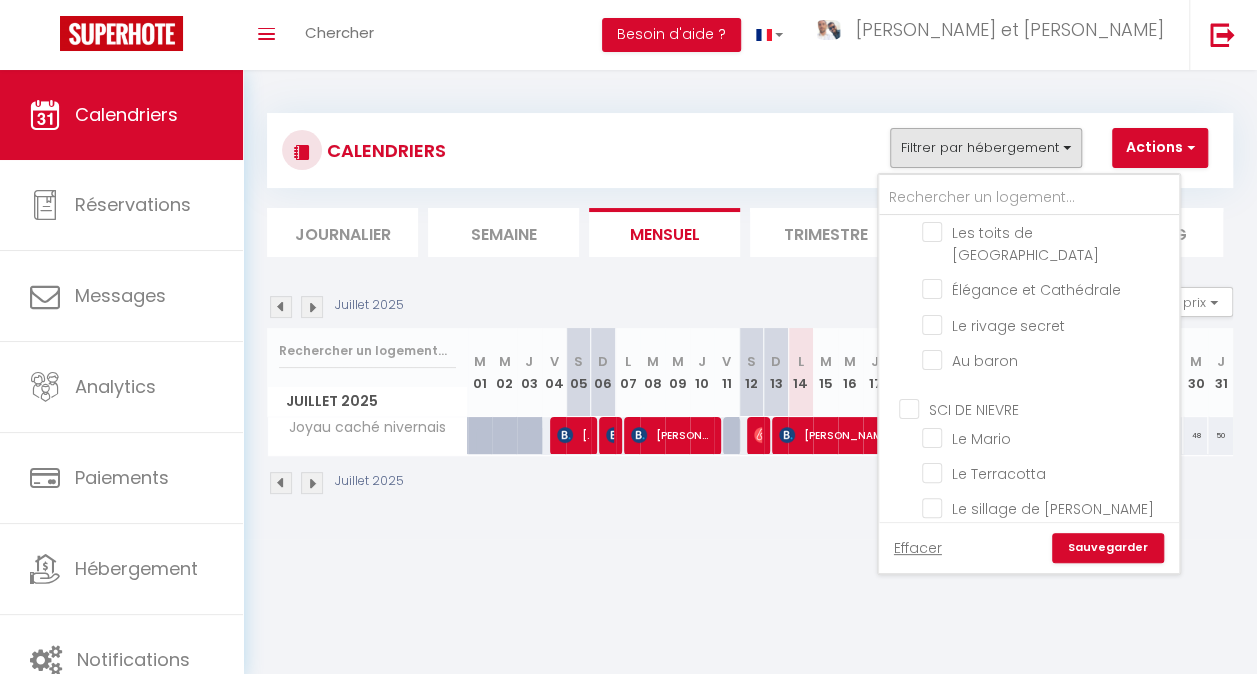 click on "SCI DE NIEVRE" at bounding box center (1049, 408) 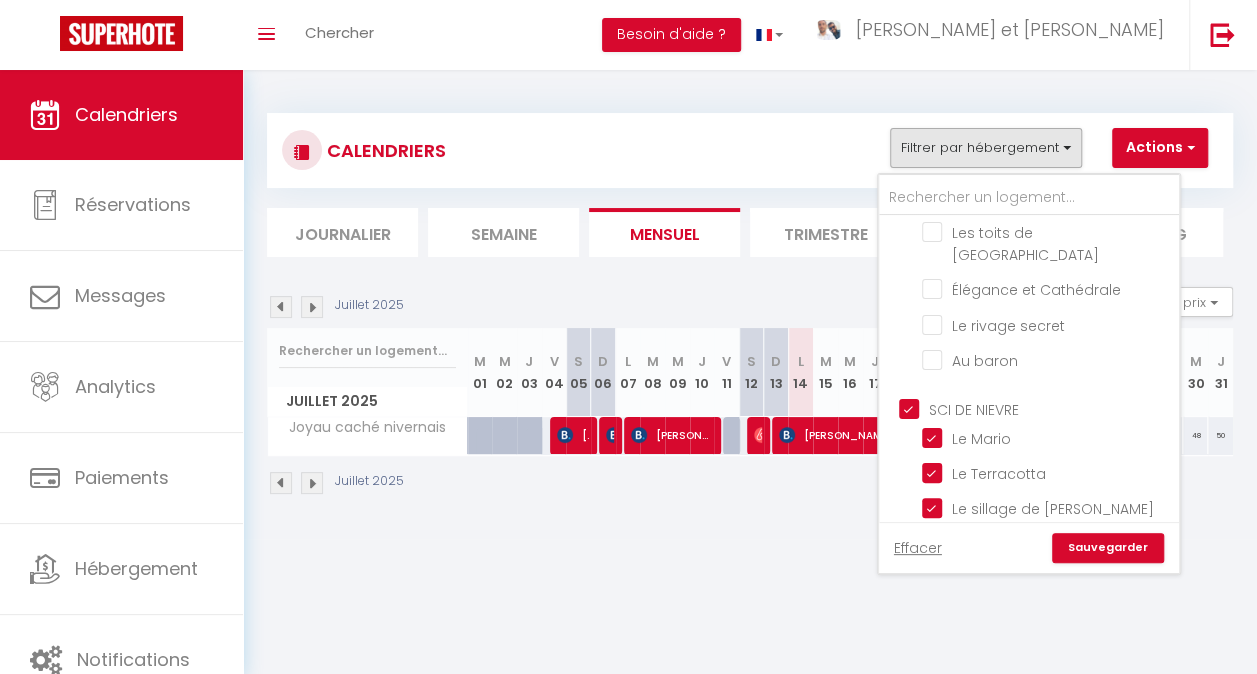 click on "Sauvegarder" at bounding box center (1108, 548) 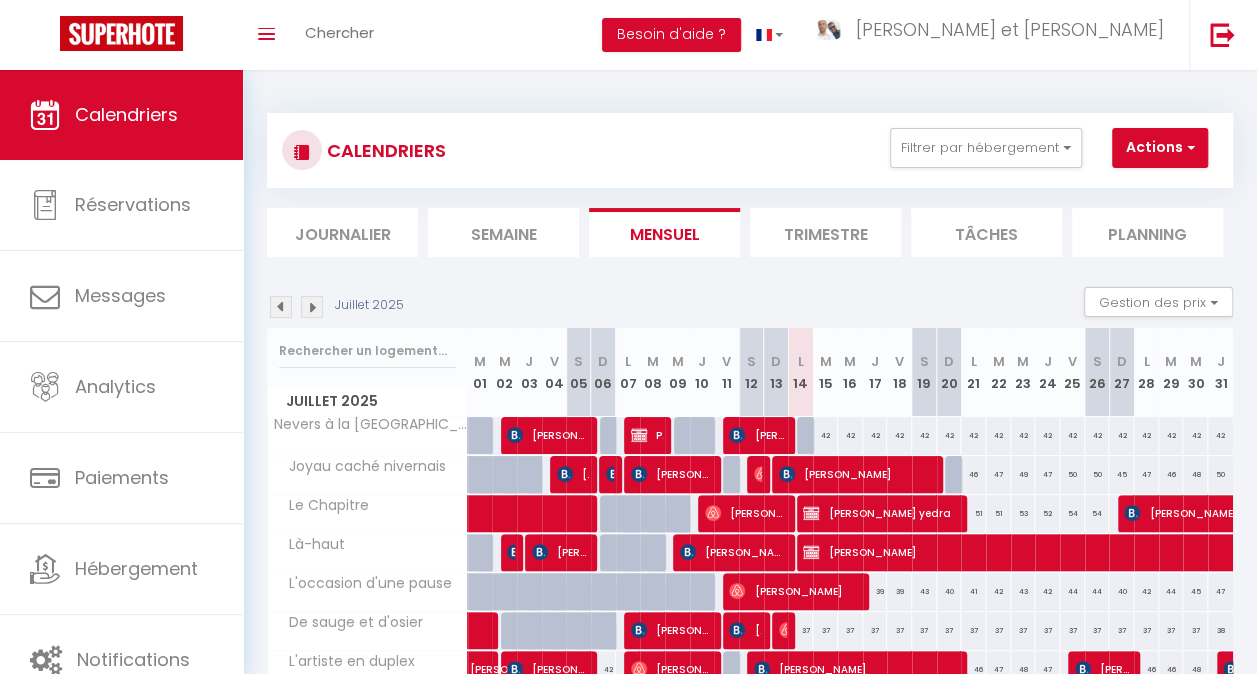 scroll, scrollTop: 203, scrollLeft: 0, axis: vertical 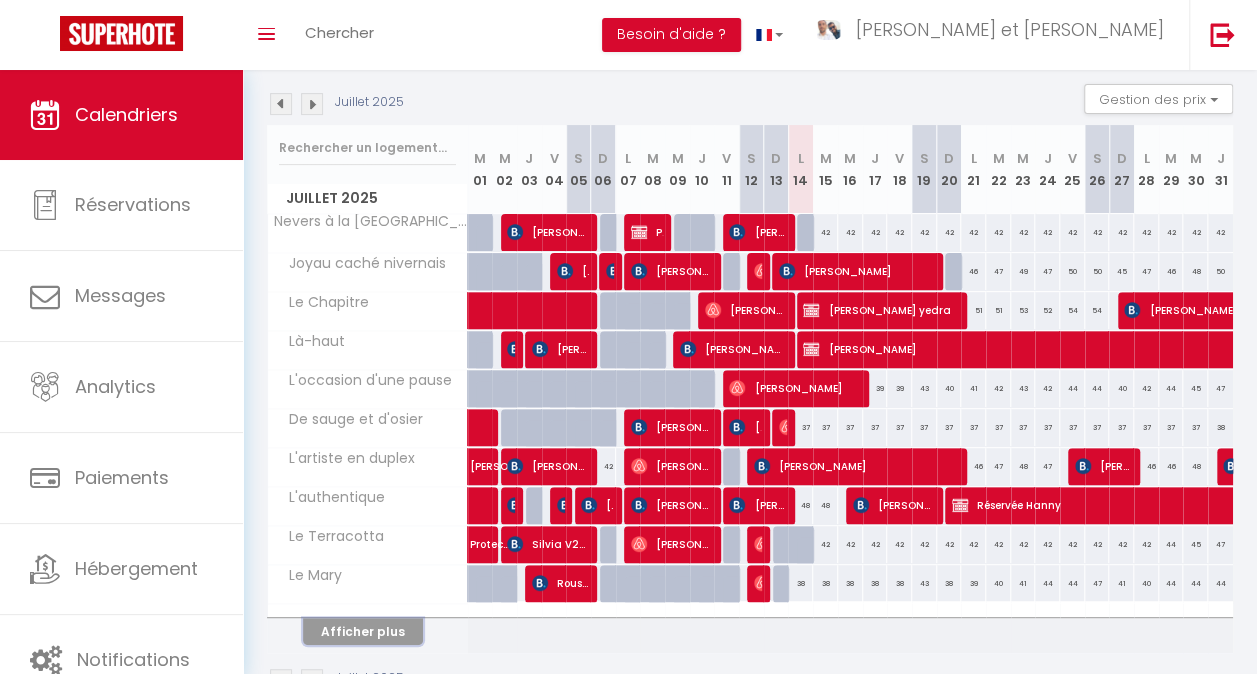 click on "Afficher plus" at bounding box center (363, 631) 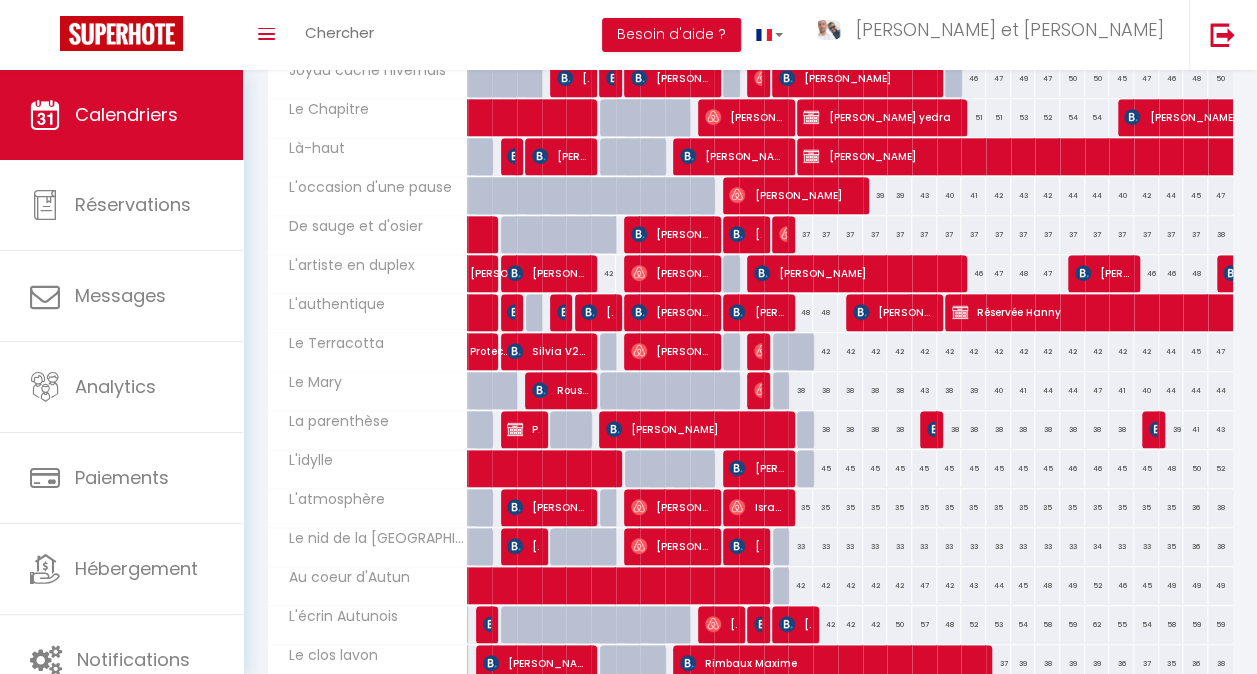 scroll, scrollTop: 482, scrollLeft: 0, axis: vertical 